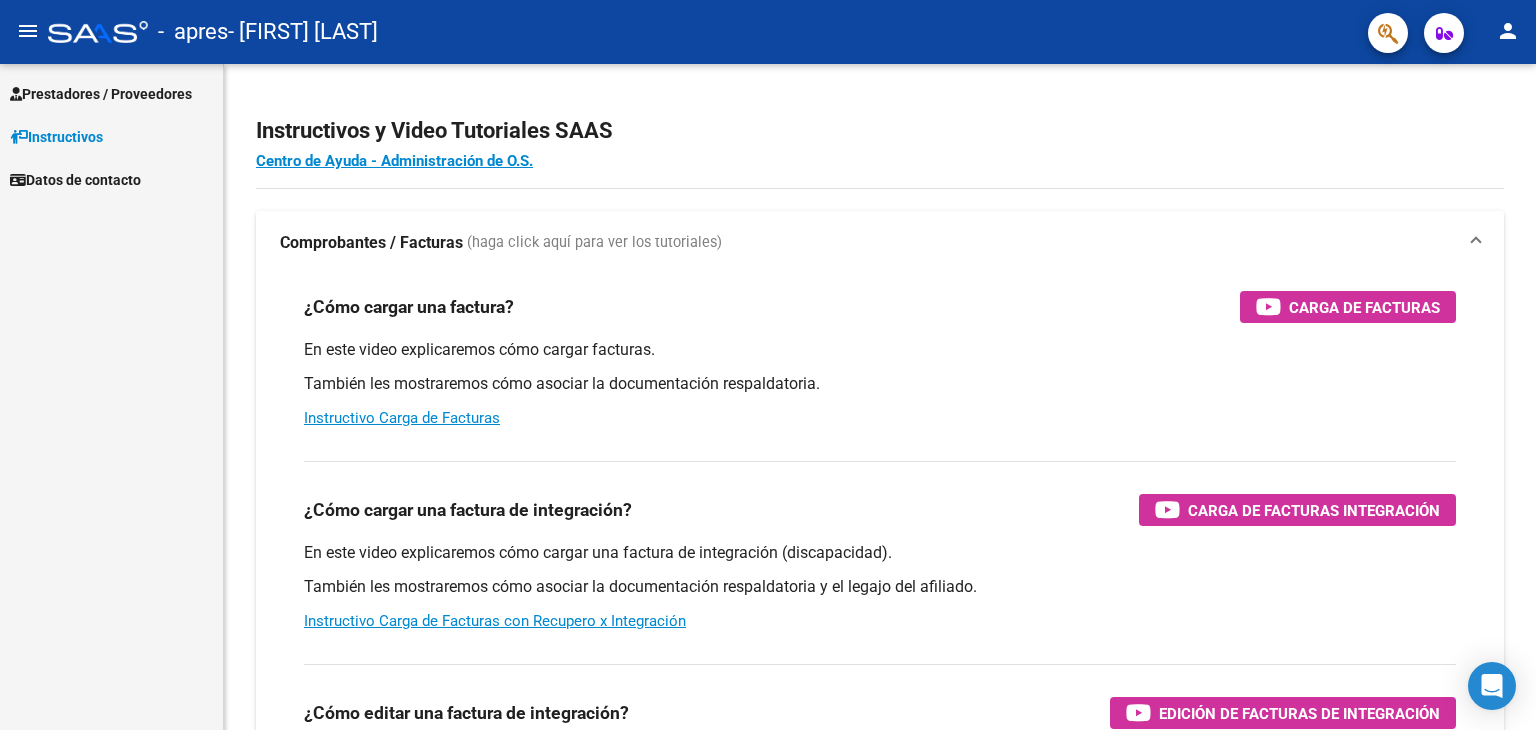 scroll, scrollTop: 0, scrollLeft: 0, axis: both 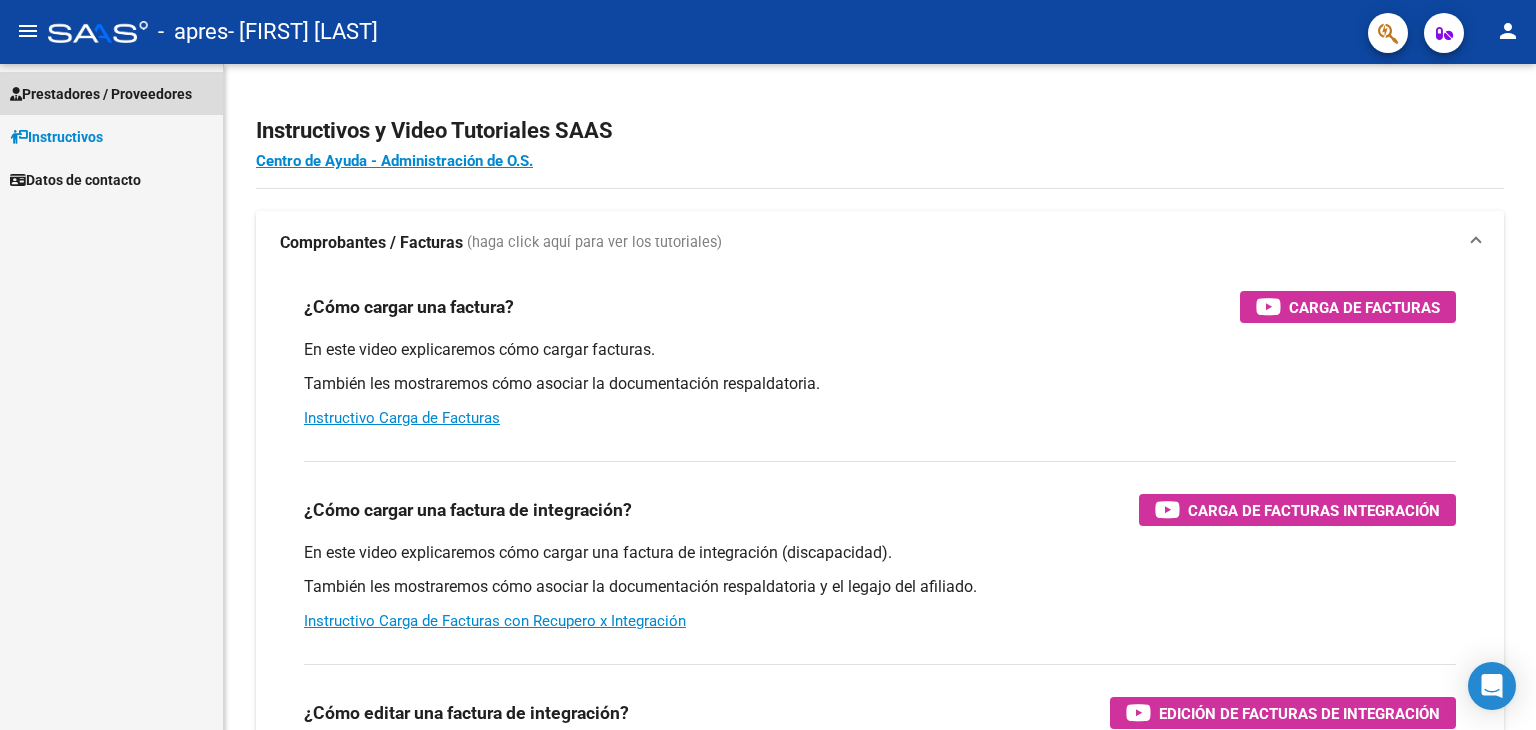 click on "Prestadores / Proveedores" at bounding box center (101, 94) 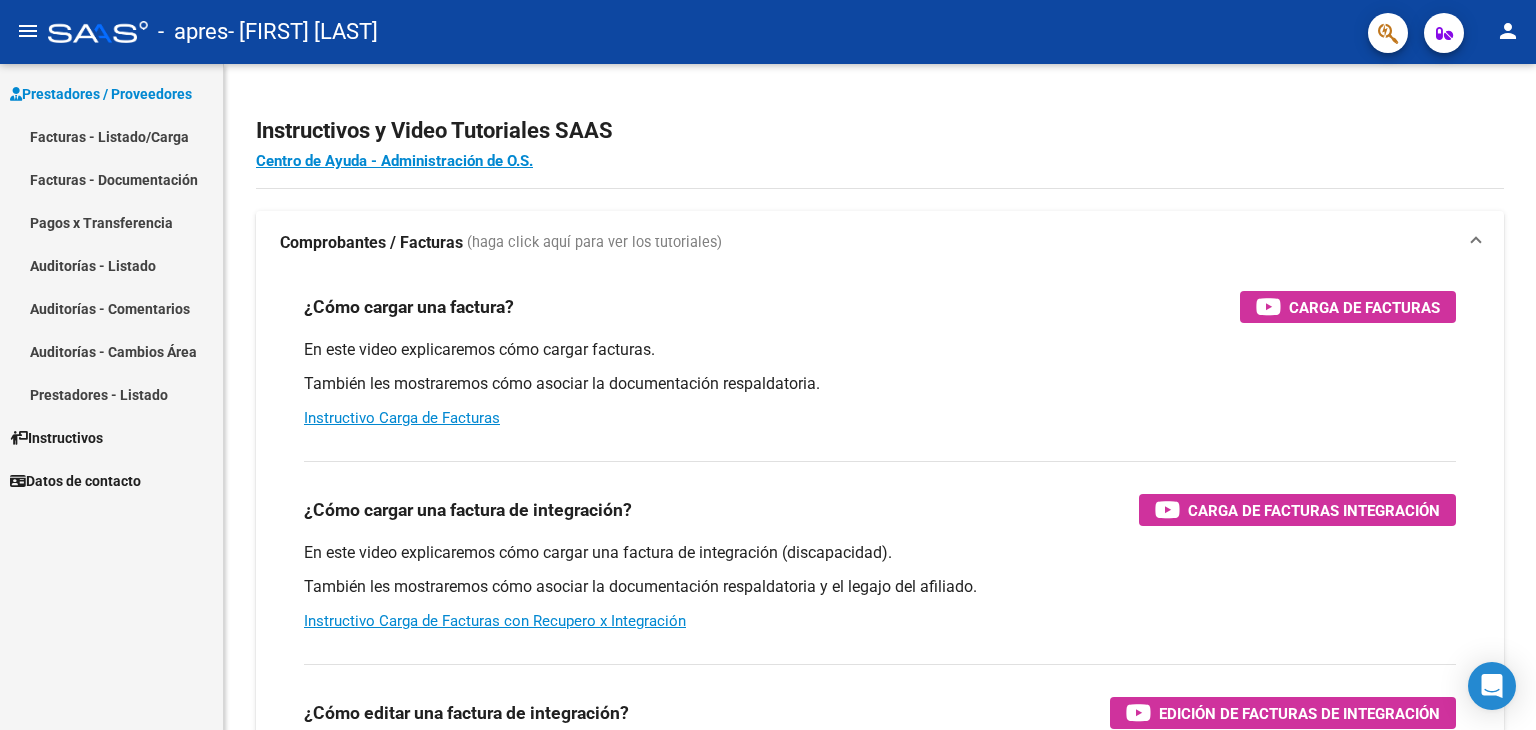 click on "Facturas - Listado/Carga" at bounding box center (111, 136) 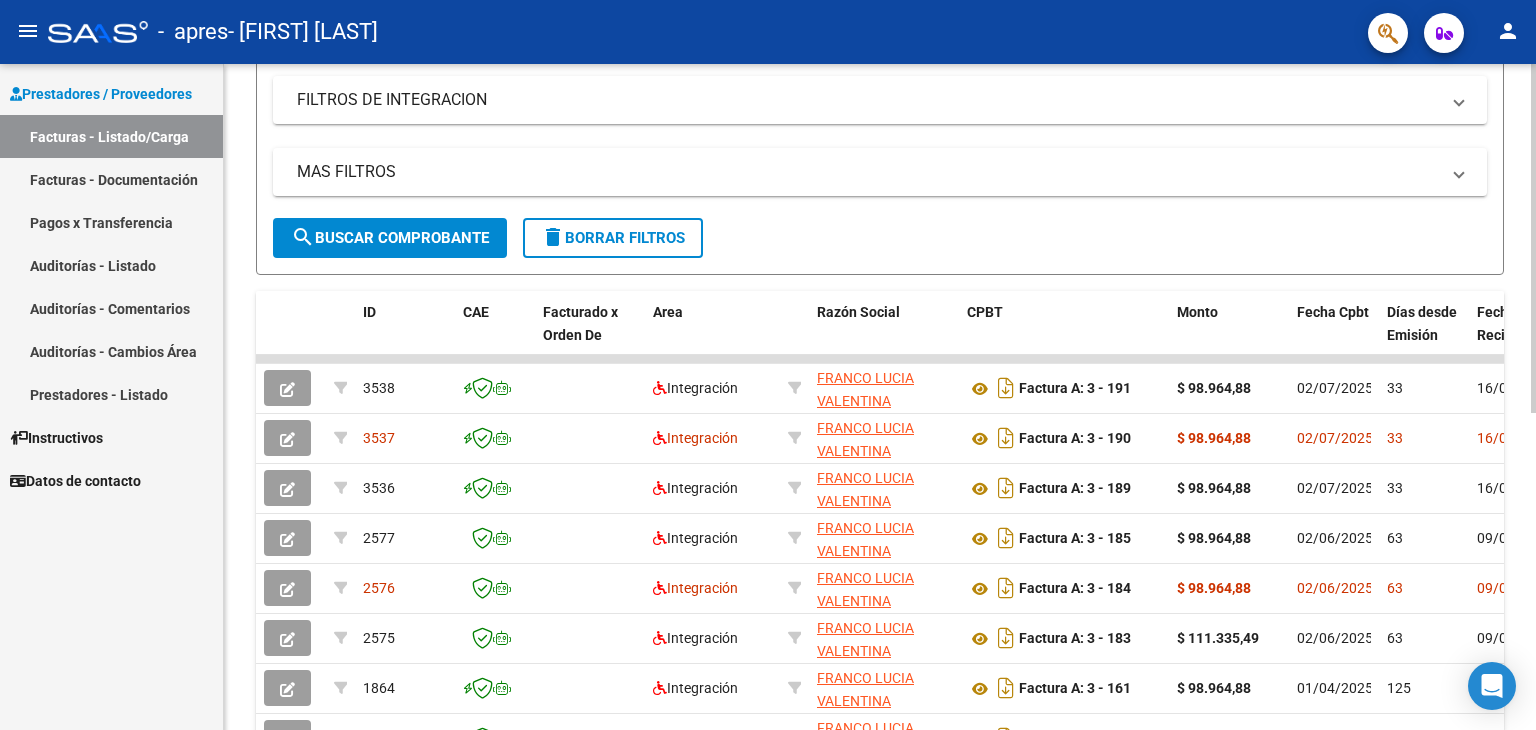 scroll, scrollTop: 344, scrollLeft: 0, axis: vertical 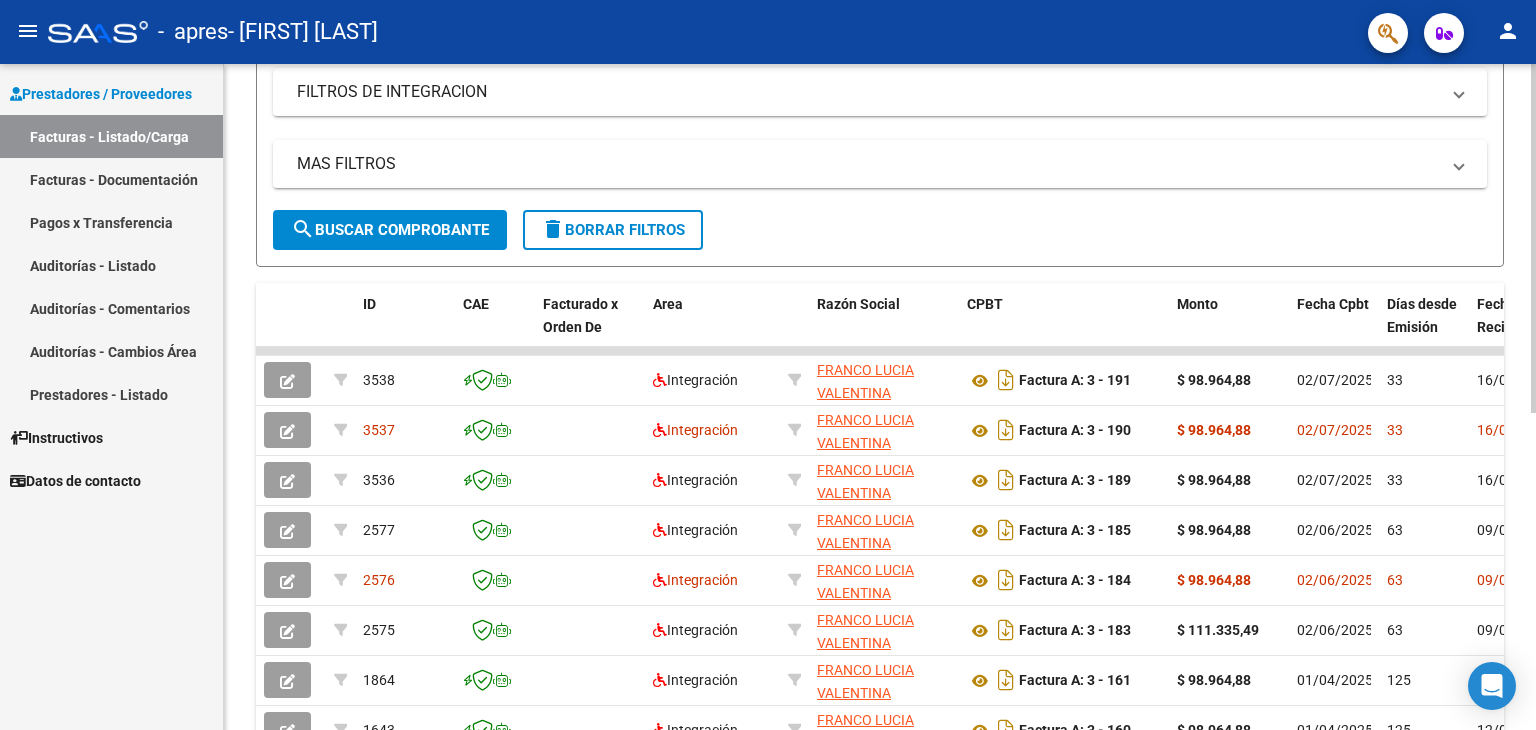 click 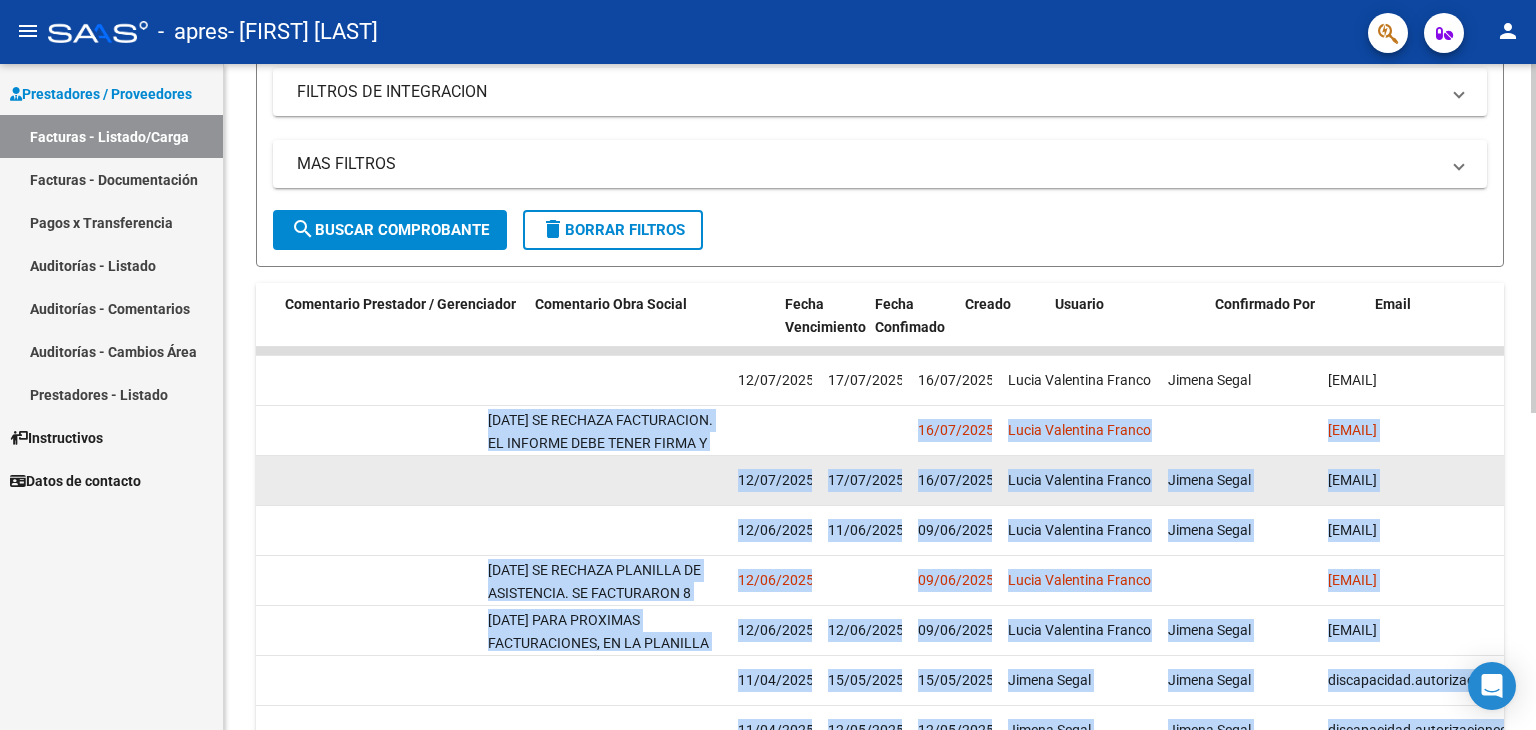 scroll, scrollTop: 0, scrollLeft: 2968, axis: horizontal 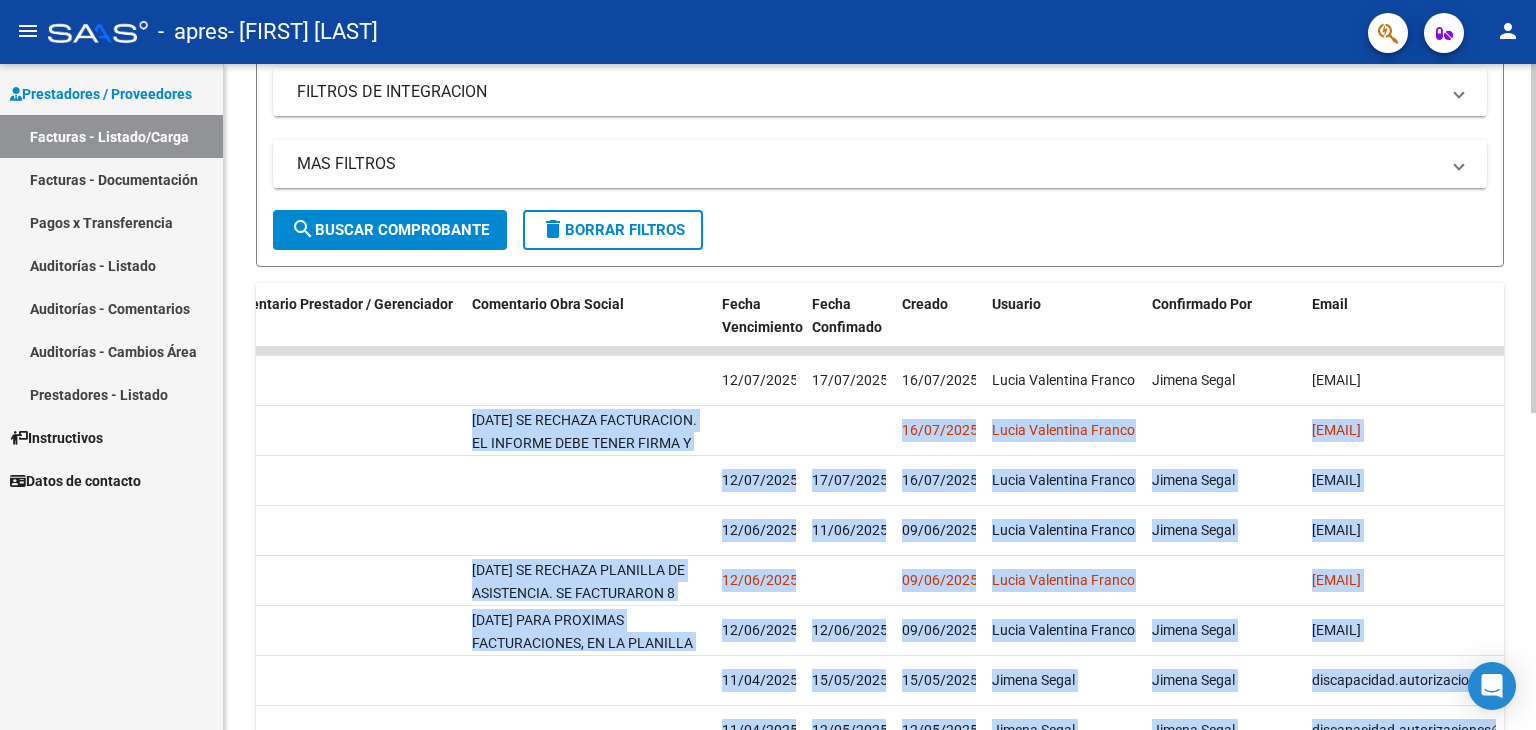 drag, startPoint x: 1349, startPoint y: 429, endPoint x: 1535, endPoint y: 477, distance: 192.09373 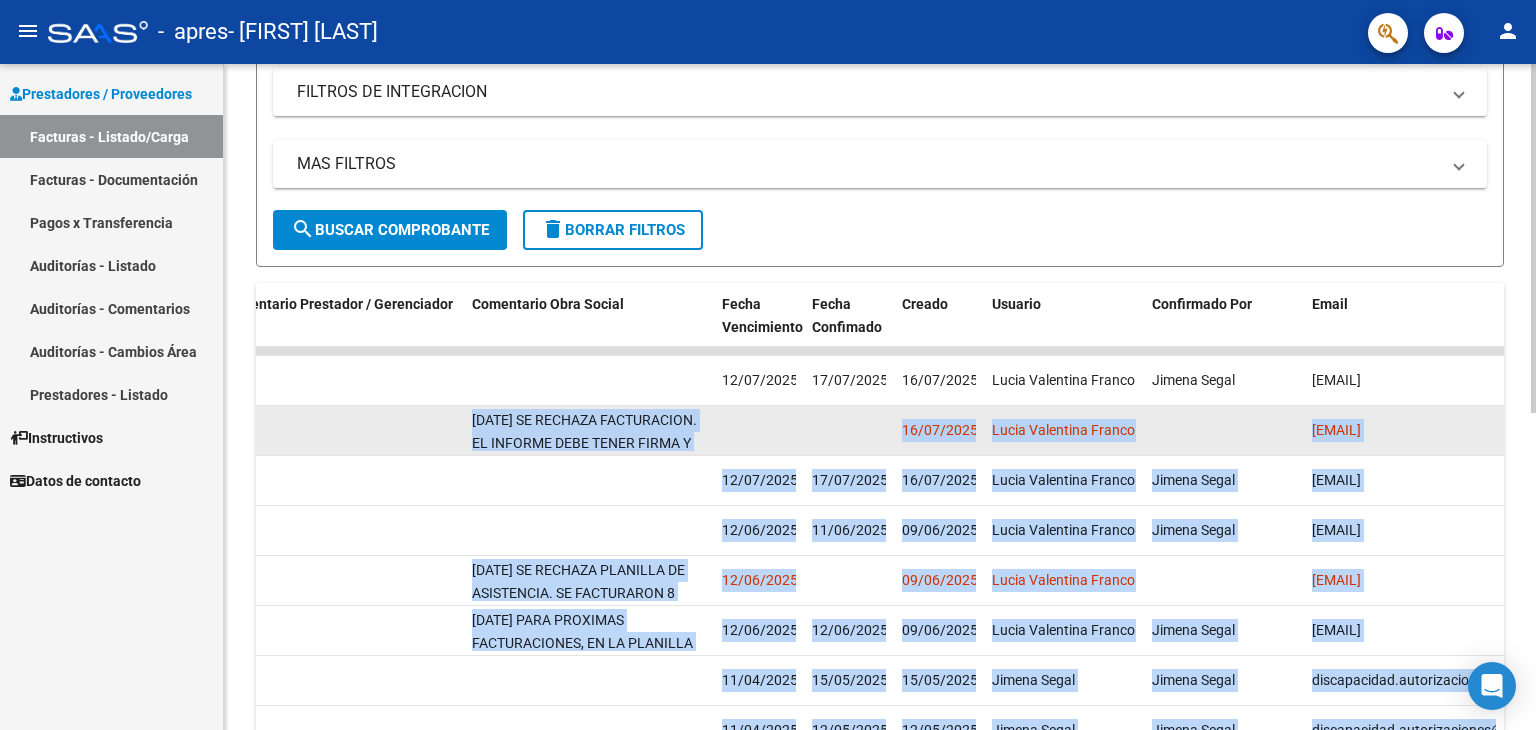 click 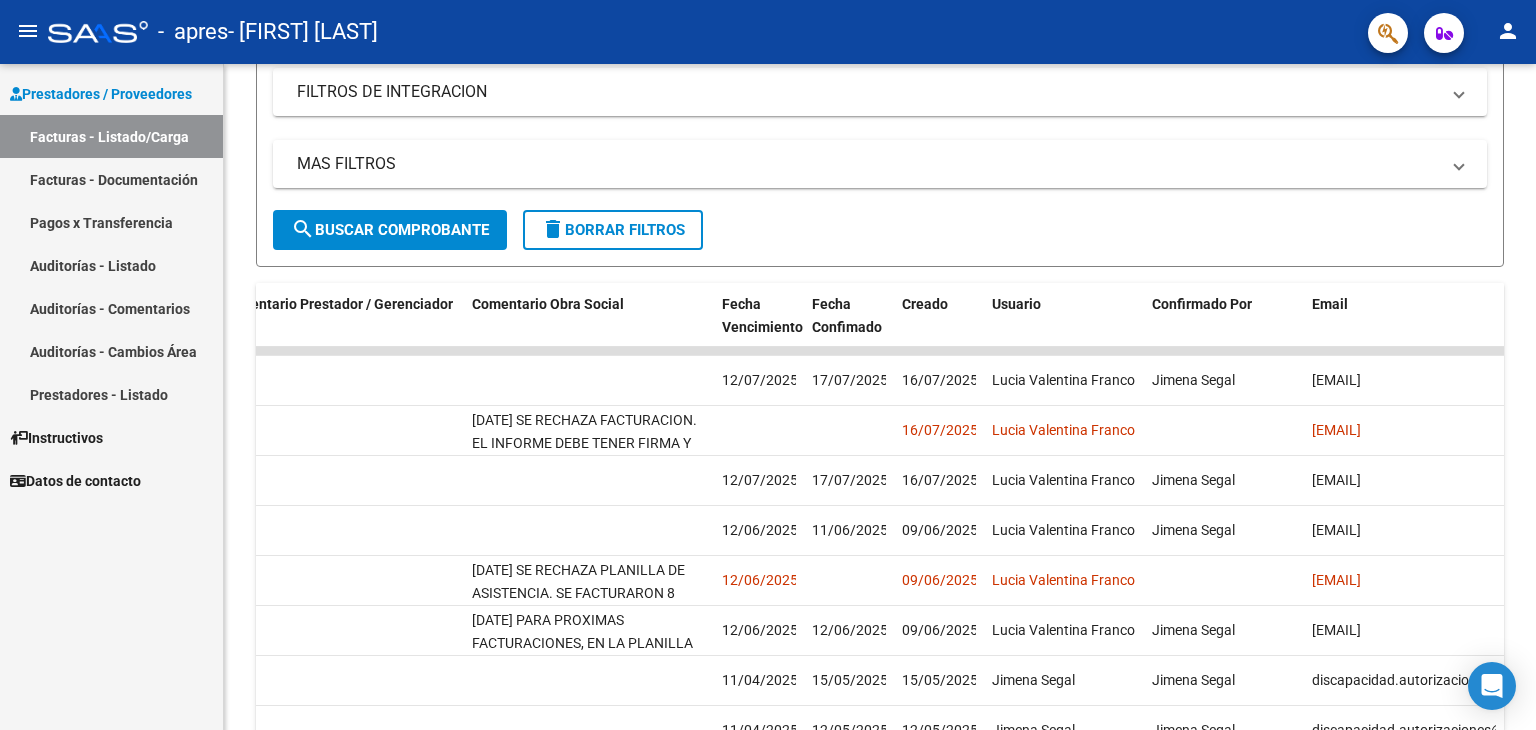 drag, startPoint x: 307, startPoint y: 418, endPoint x: 175, endPoint y: 418, distance: 132 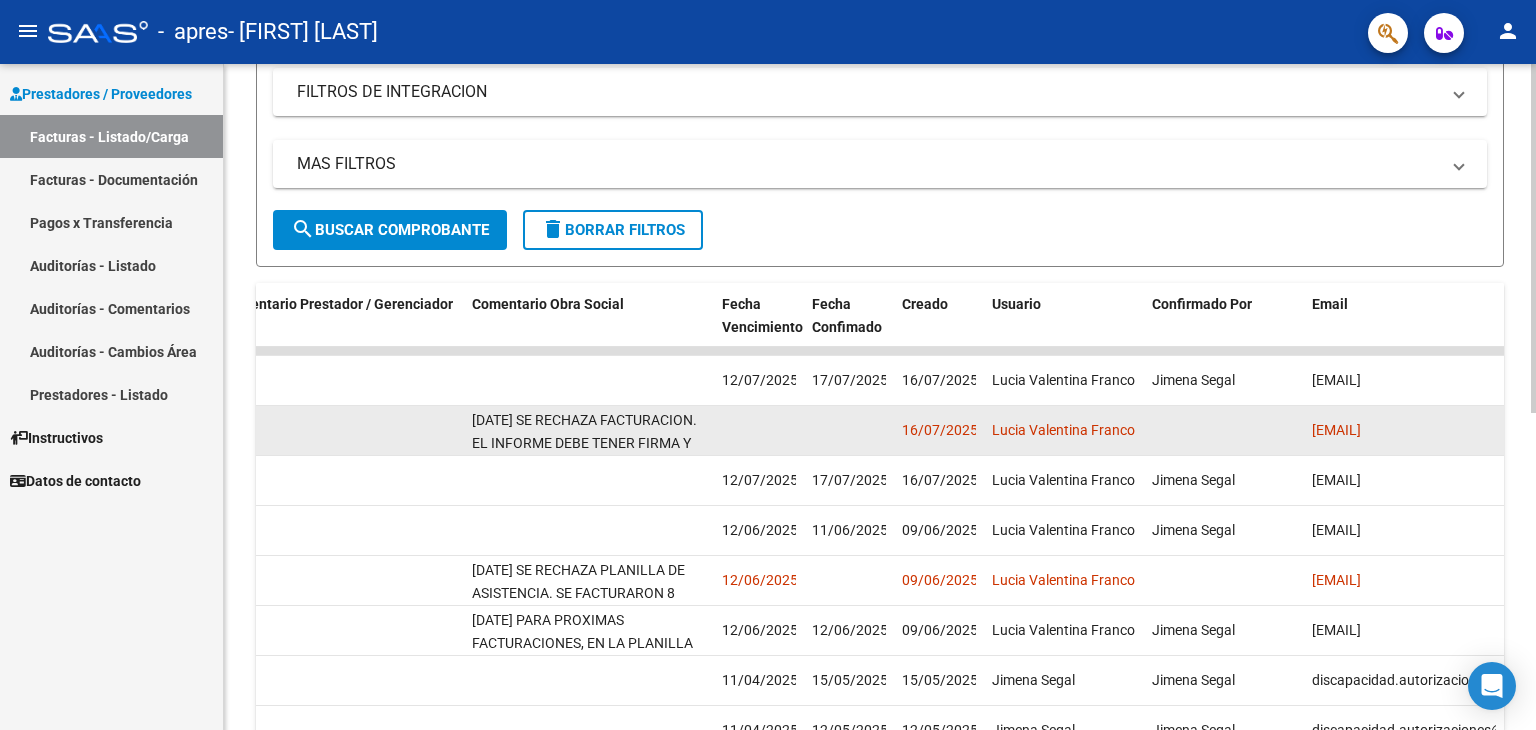 drag, startPoint x: 413, startPoint y: 425, endPoint x: 612, endPoint y: 437, distance: 199.36148 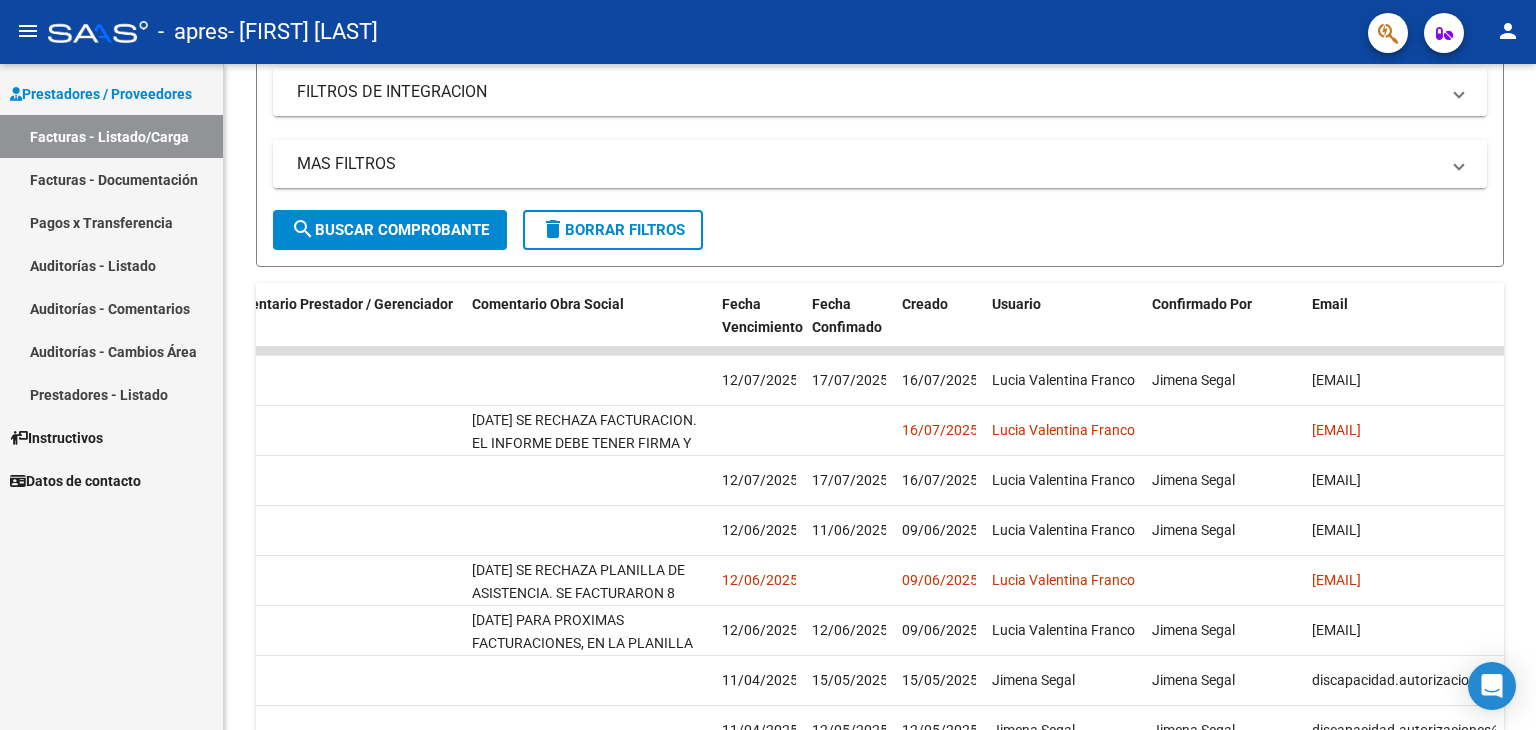 drag, startPoint x: 396, startPoint y: 420, endPoint x: 215, endPoint y: 428, distance: 181.17671 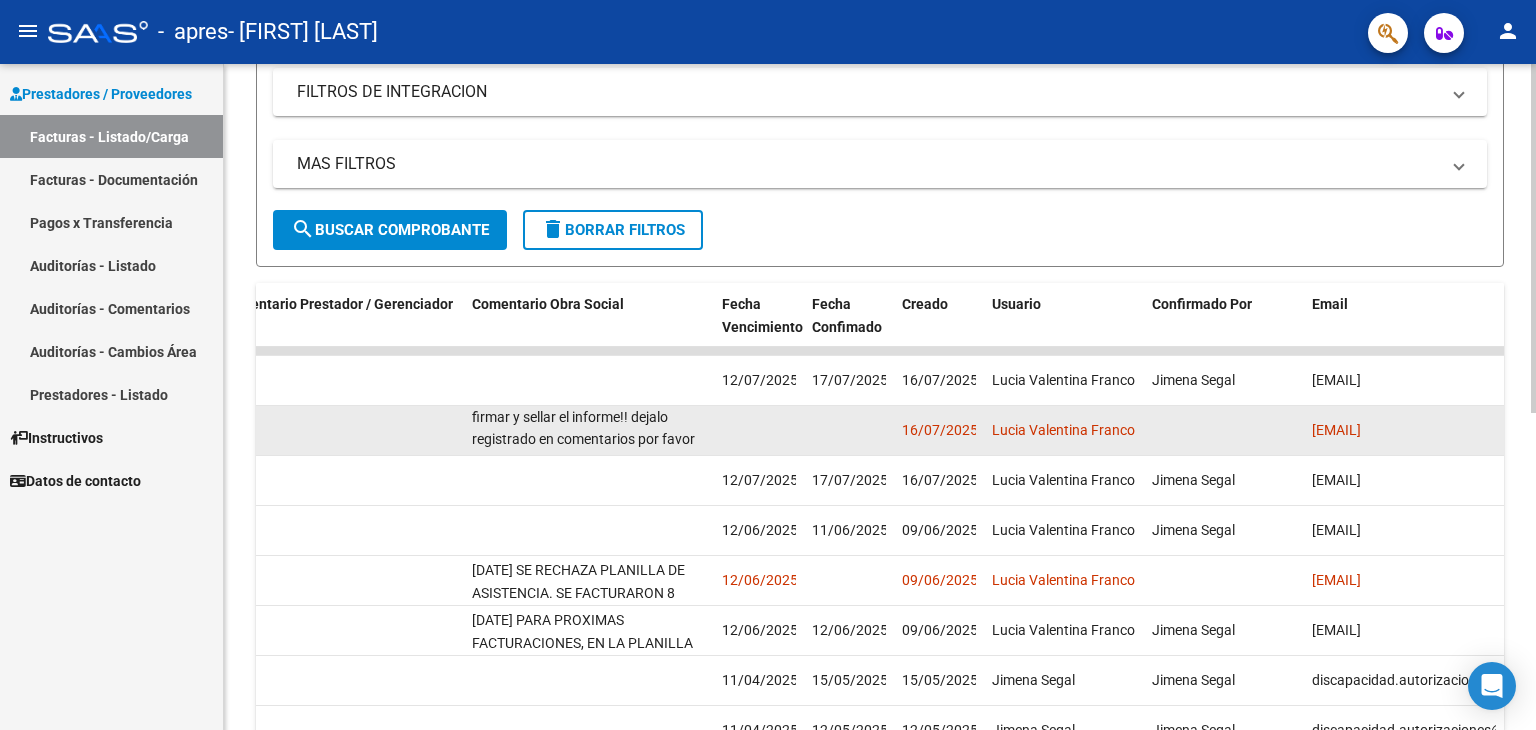 scroll, scrollTop: 184, scrollLeft: 0, axis: vertical 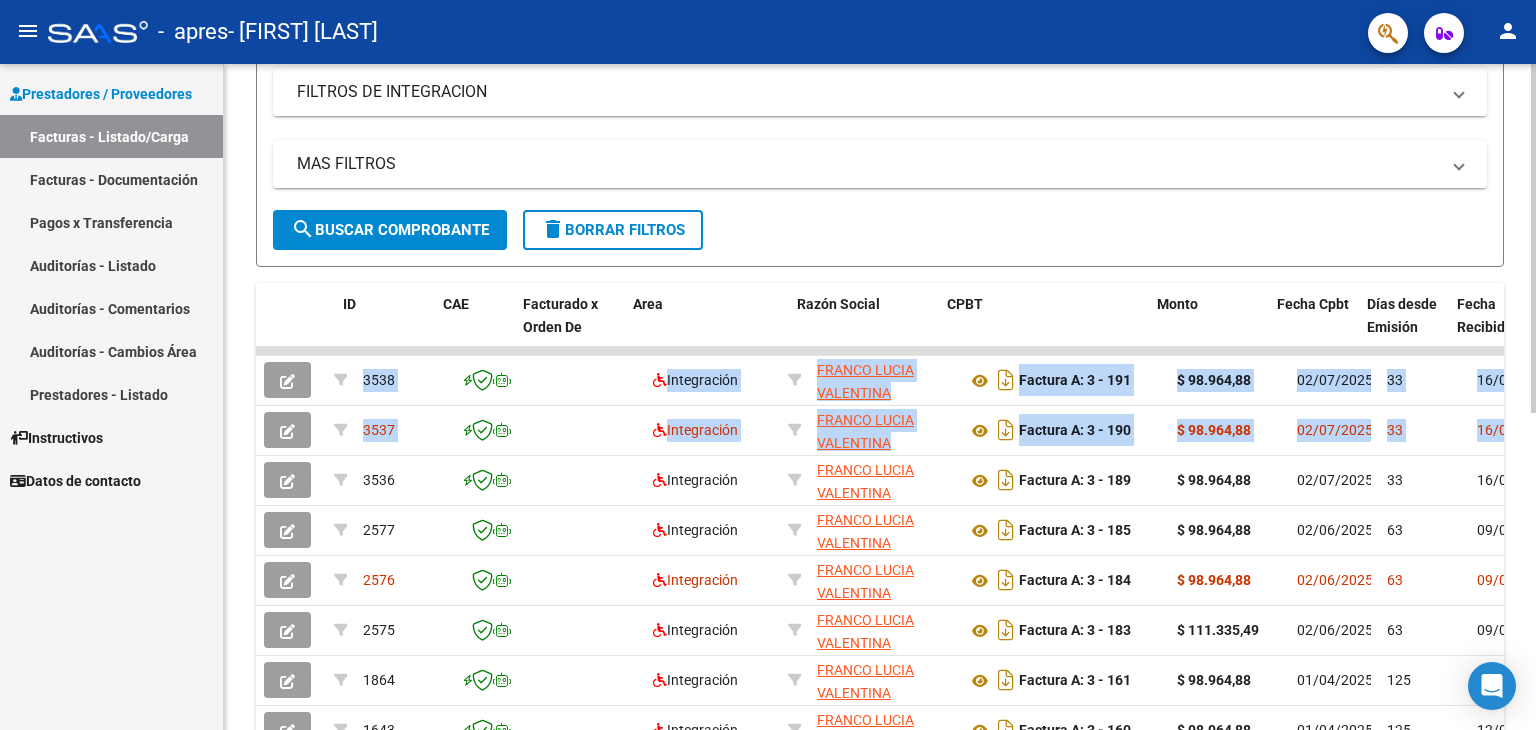 drag, startPoint x: 554, startPoint y: 433, endPoint x: 253, endPoint y: 449, distance: 301.42496 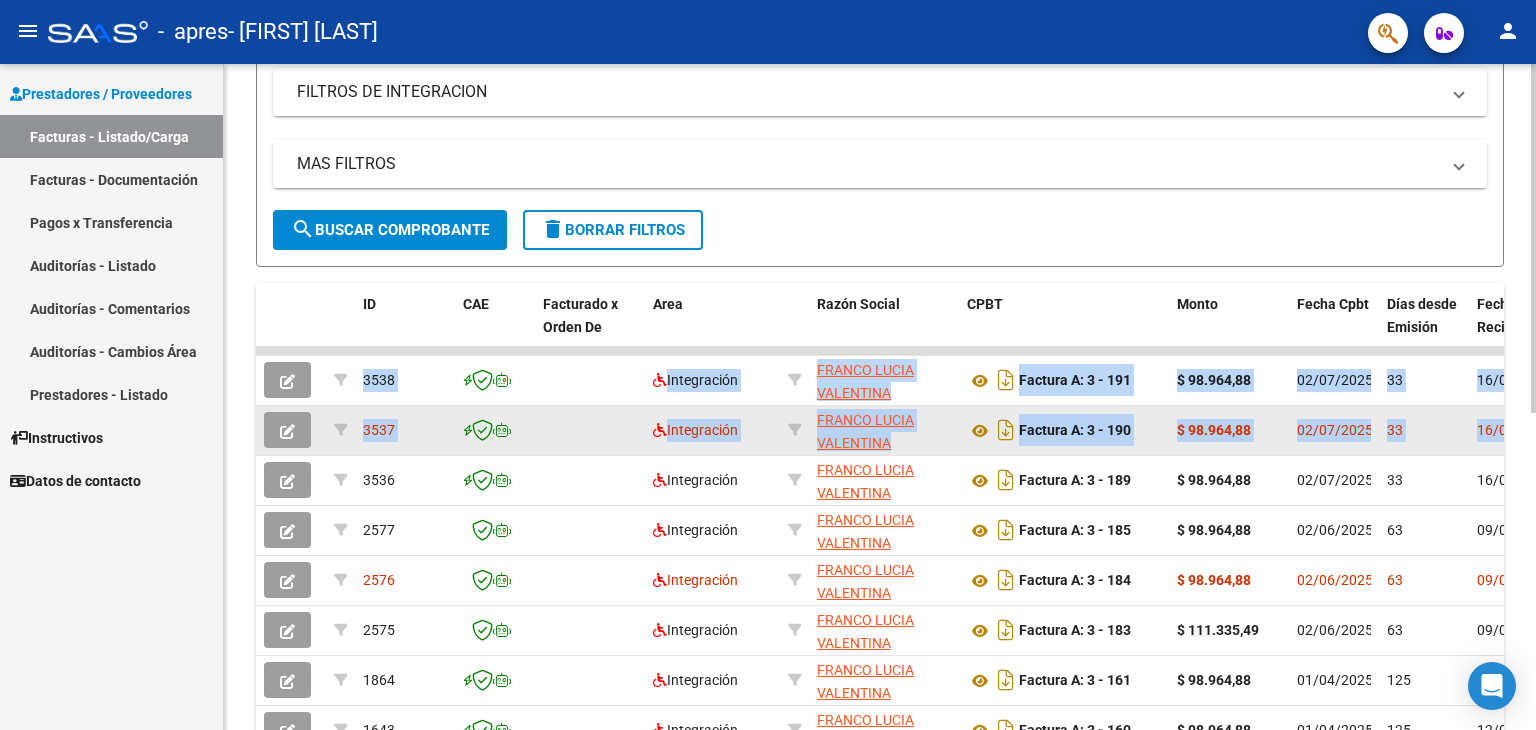 click on "Factura A: 3 - 190" 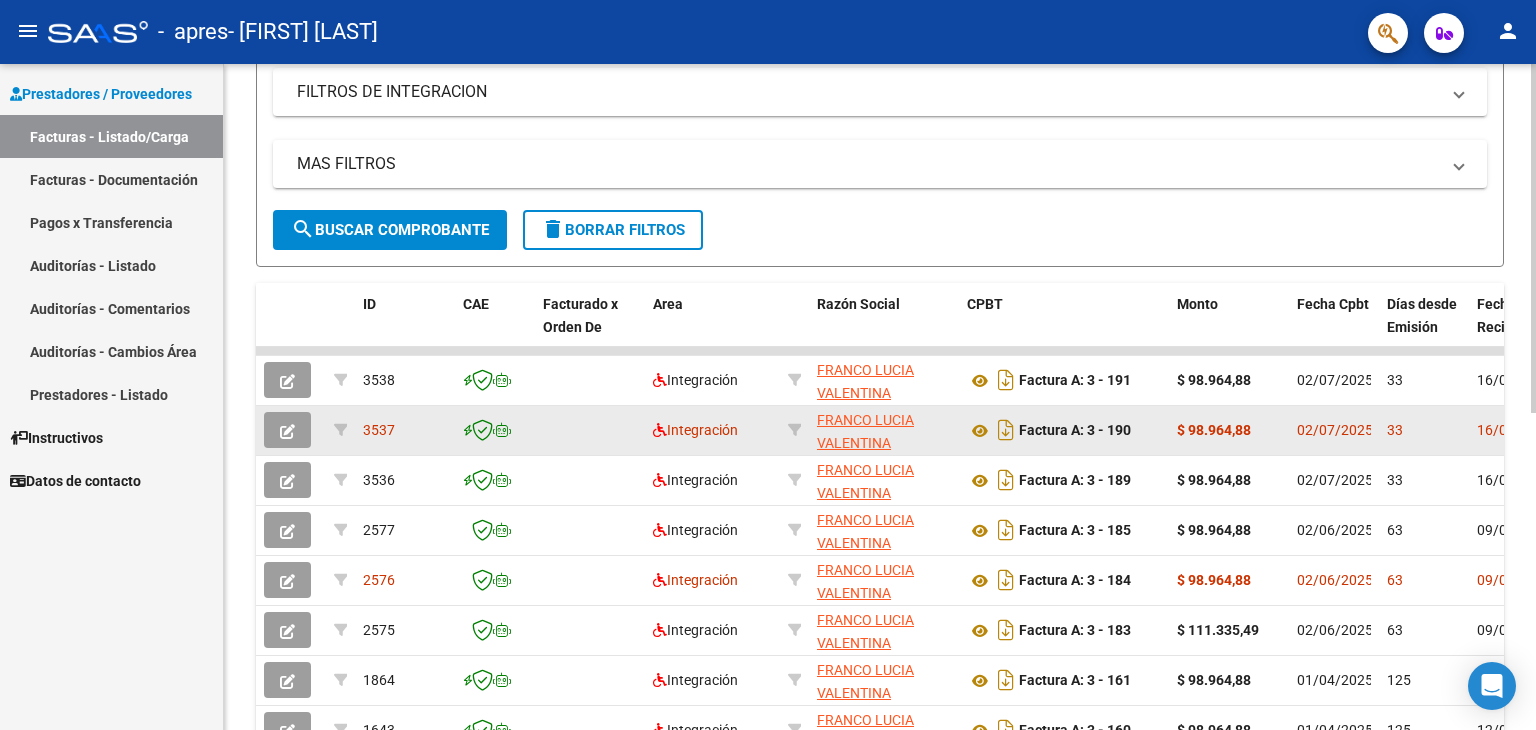 click on "Factura A: 3 - 190" 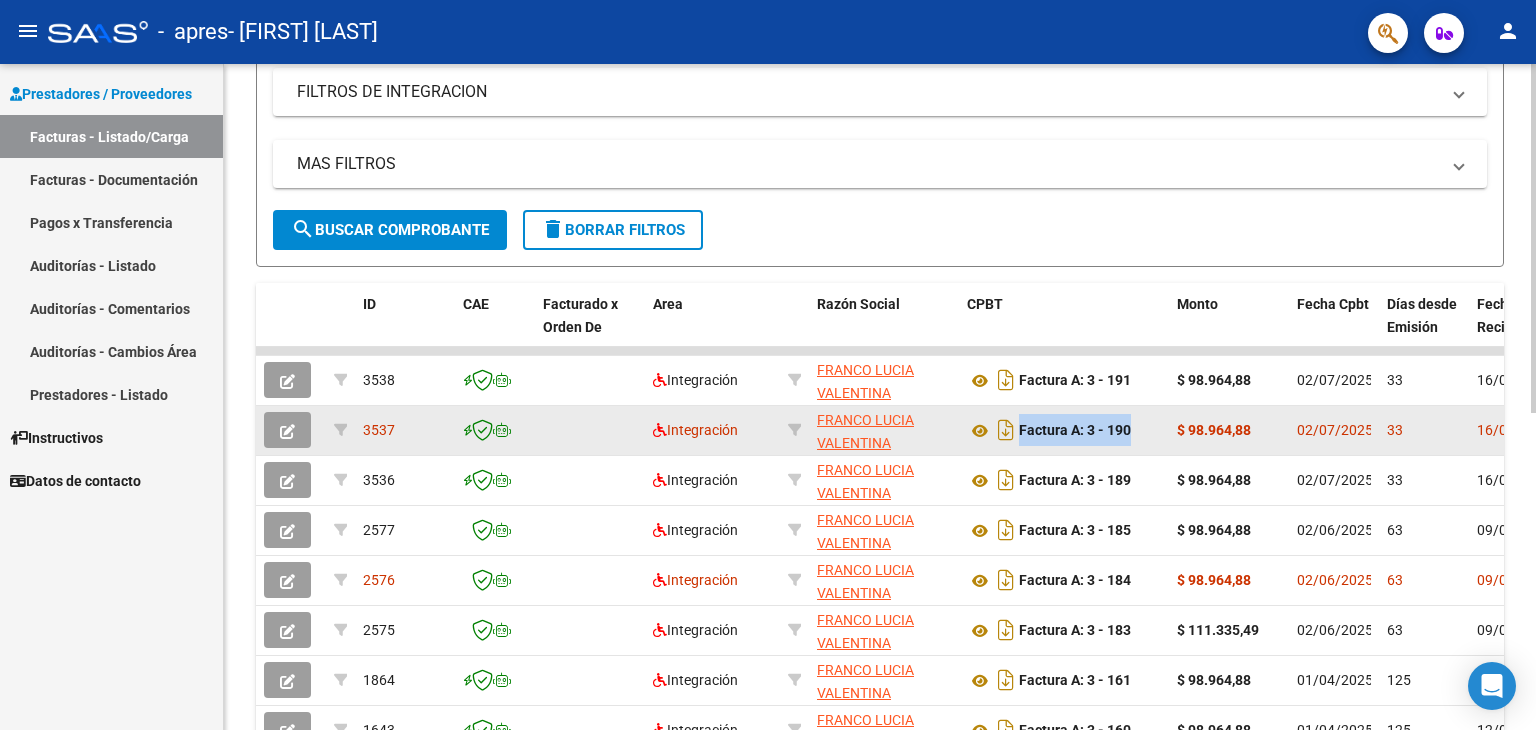 click on "Factura A: 3 - 190" 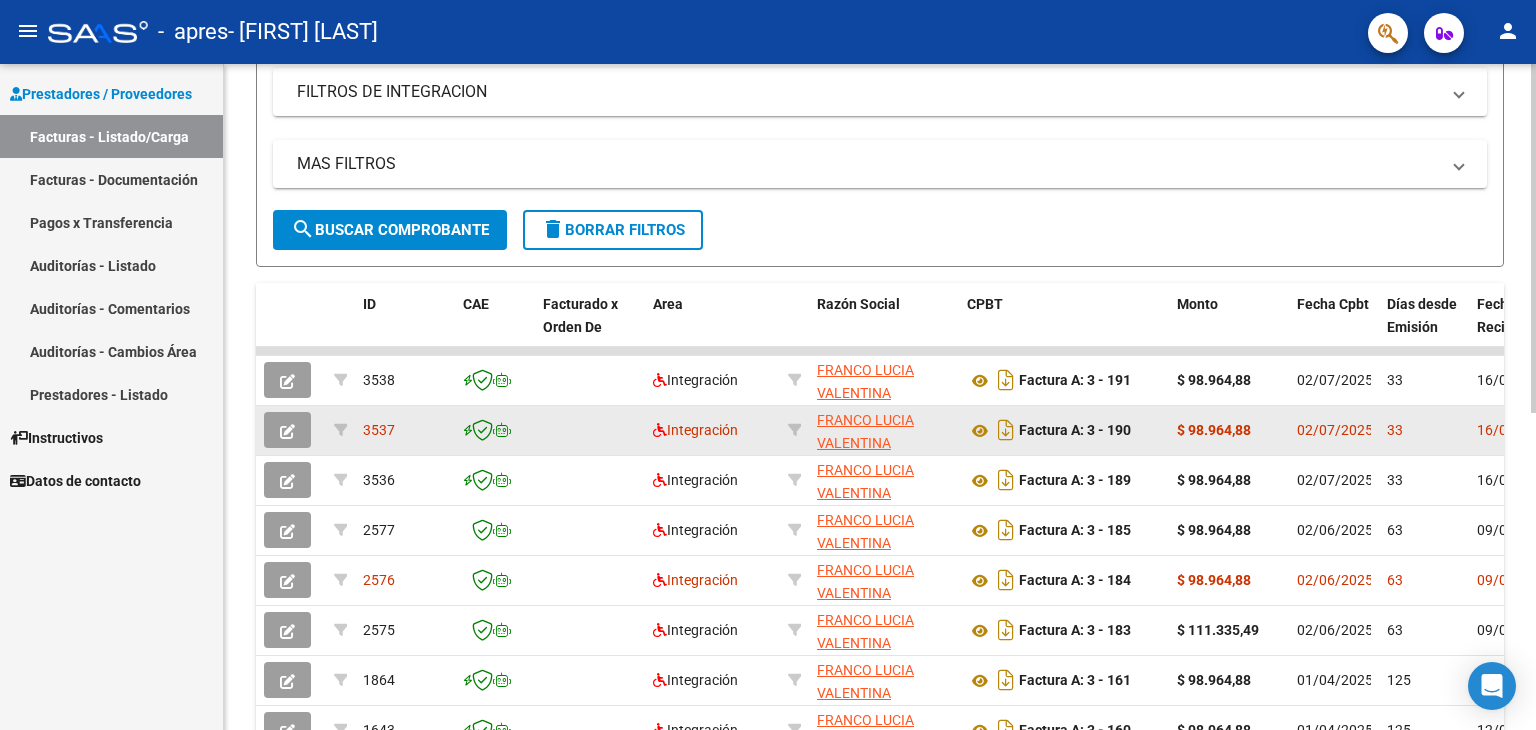 click on "3537" 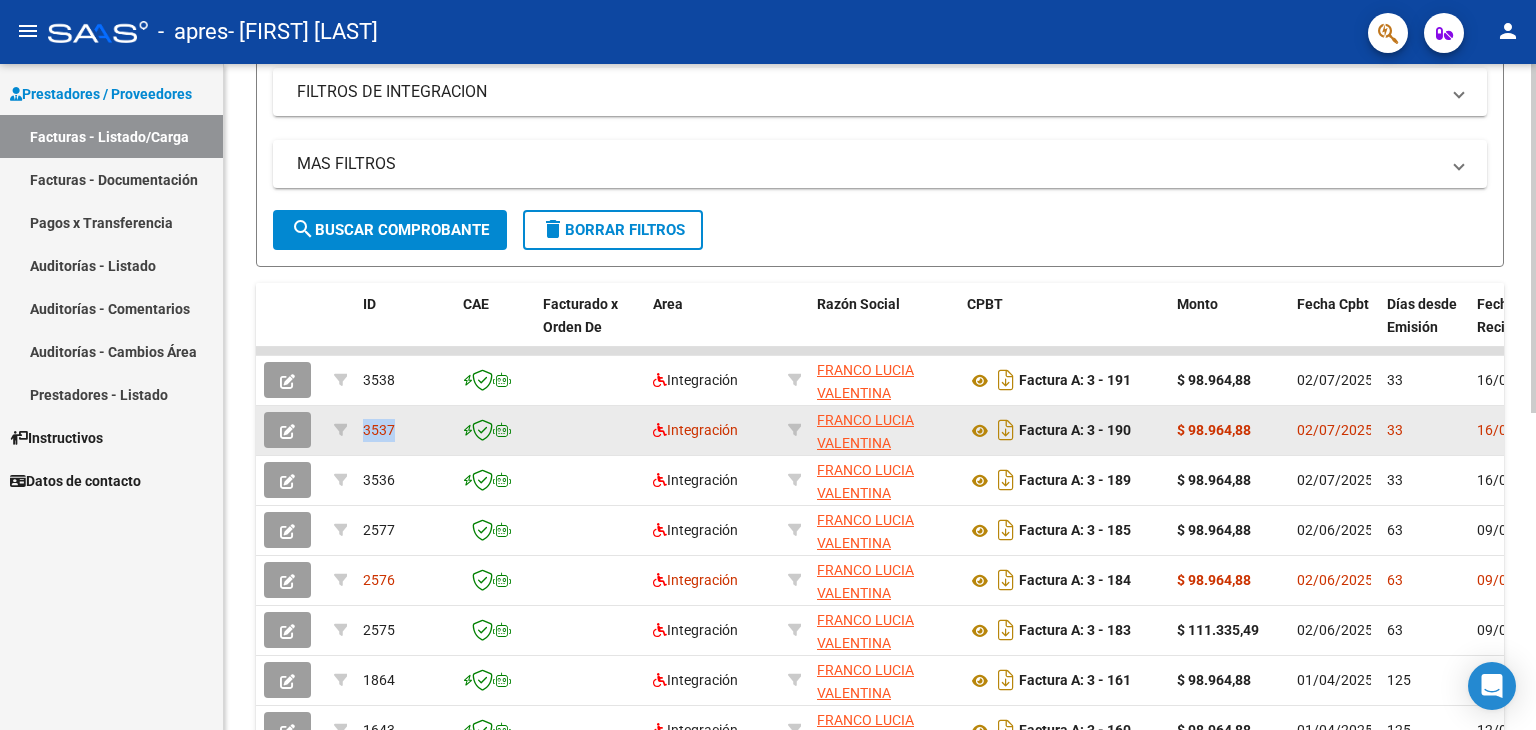 click on "3537" 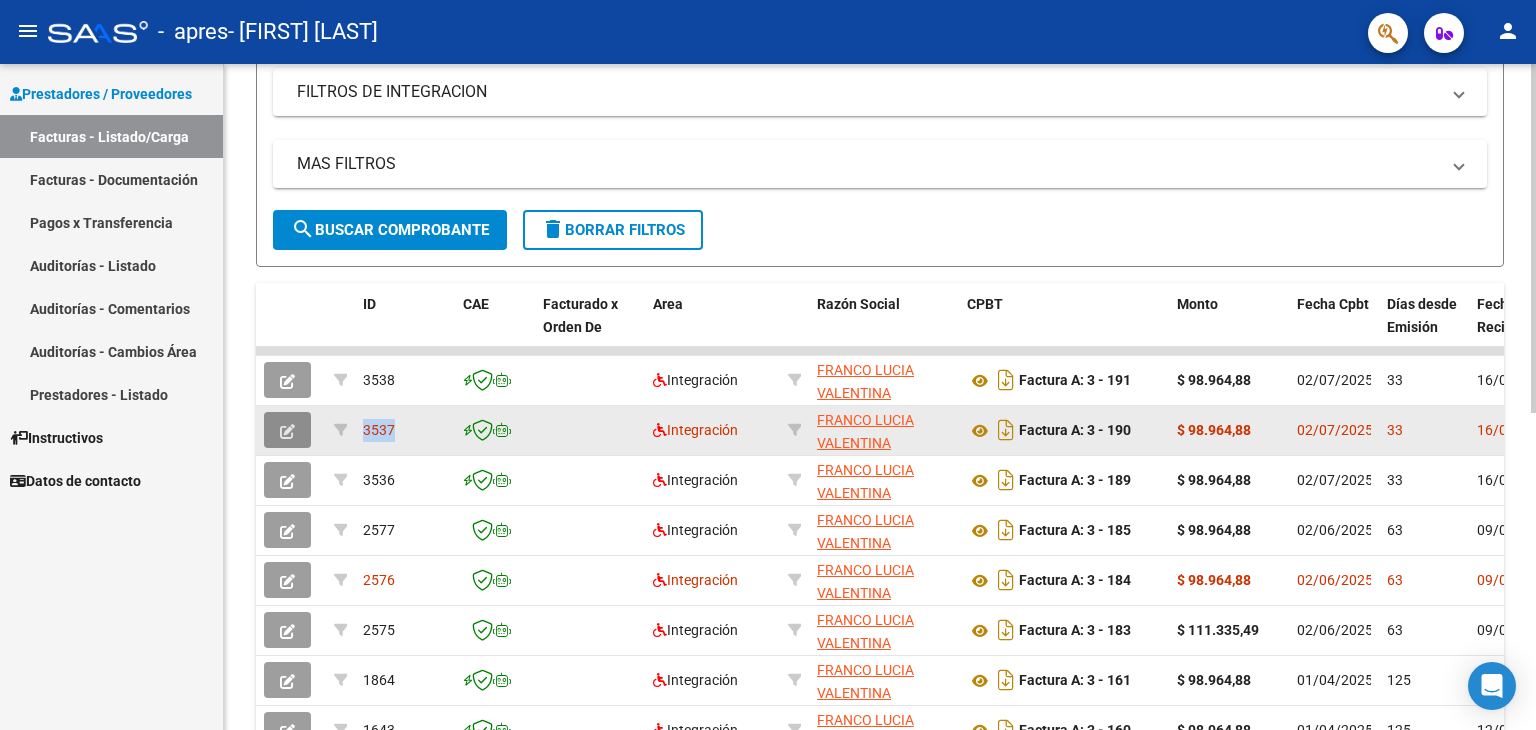 click 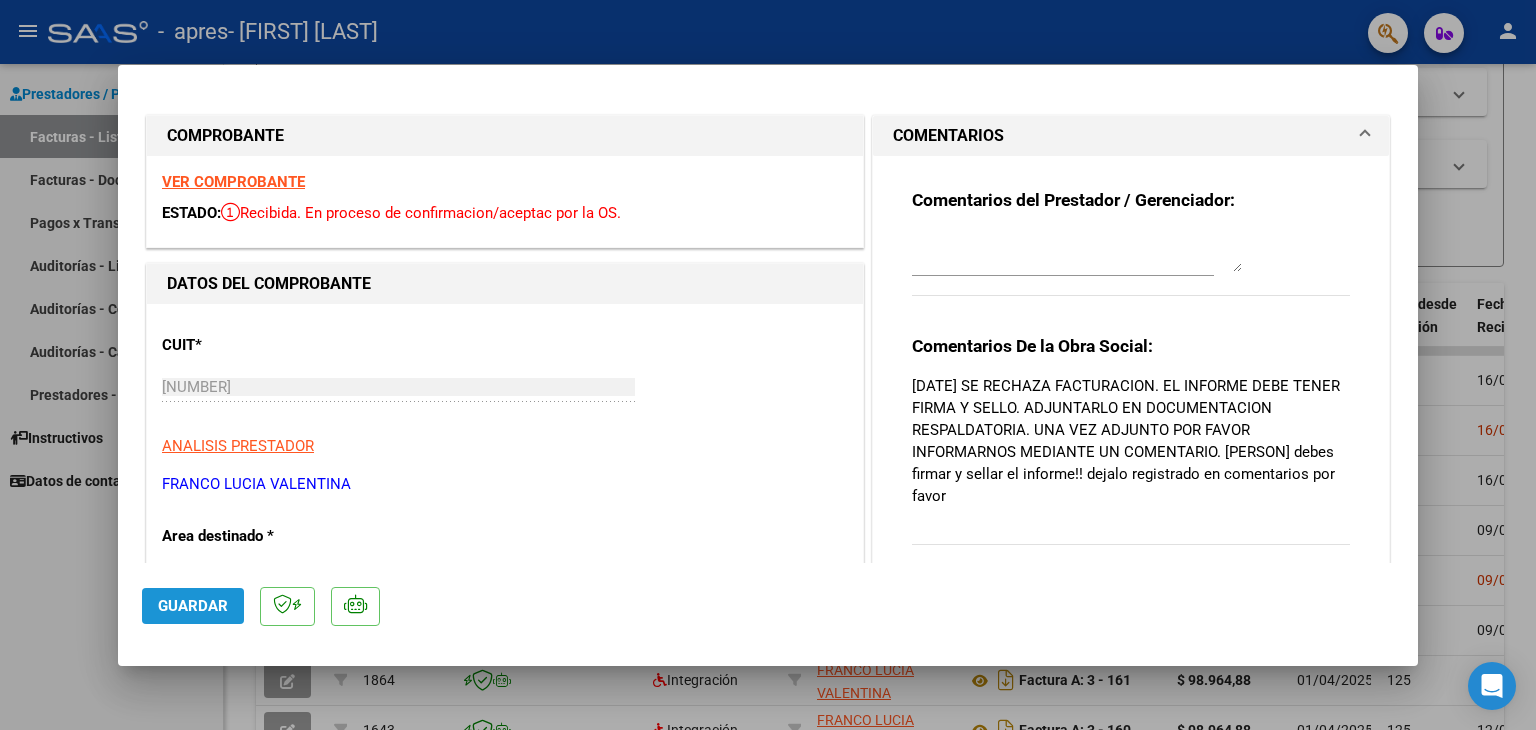click on "Guardar" 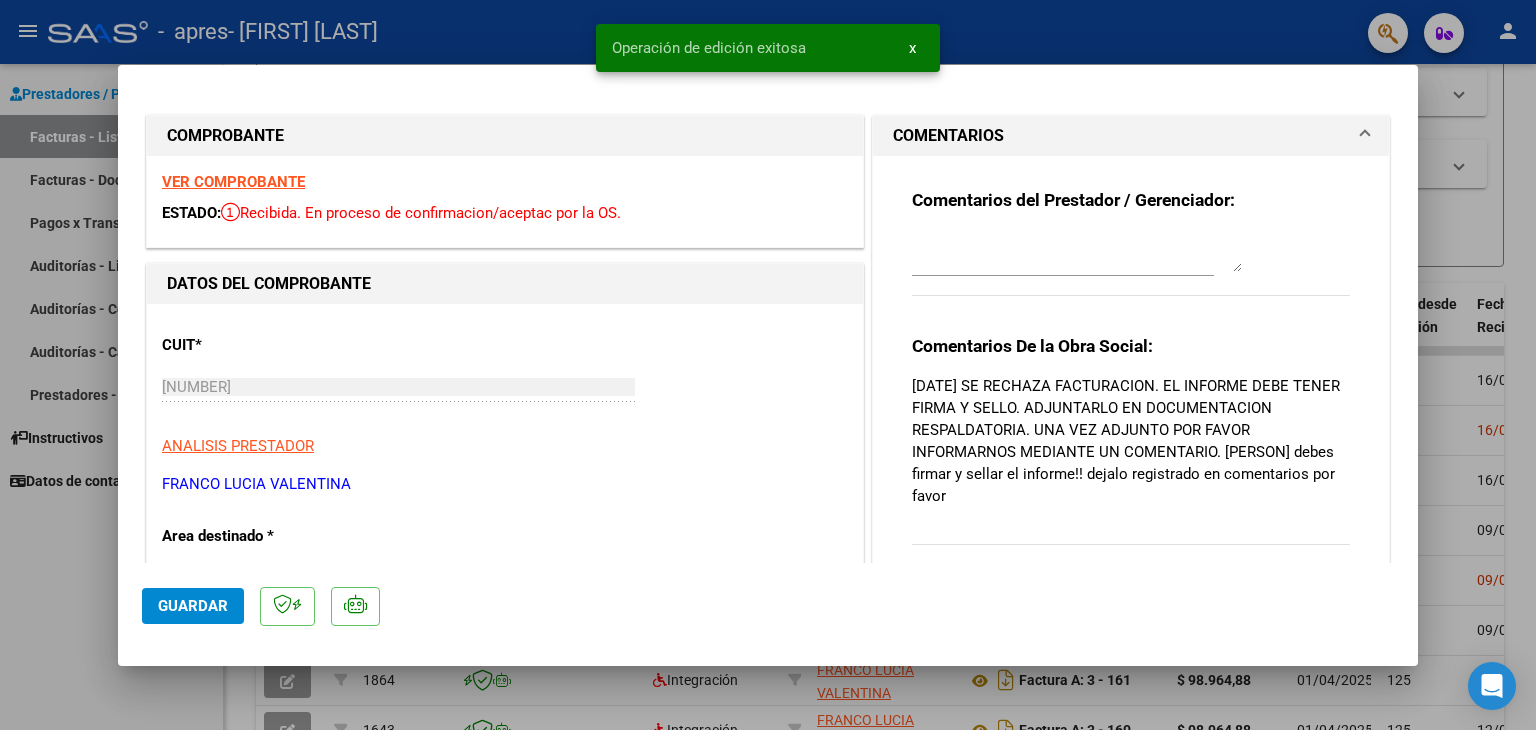 click at bounding box center [1077, 252] 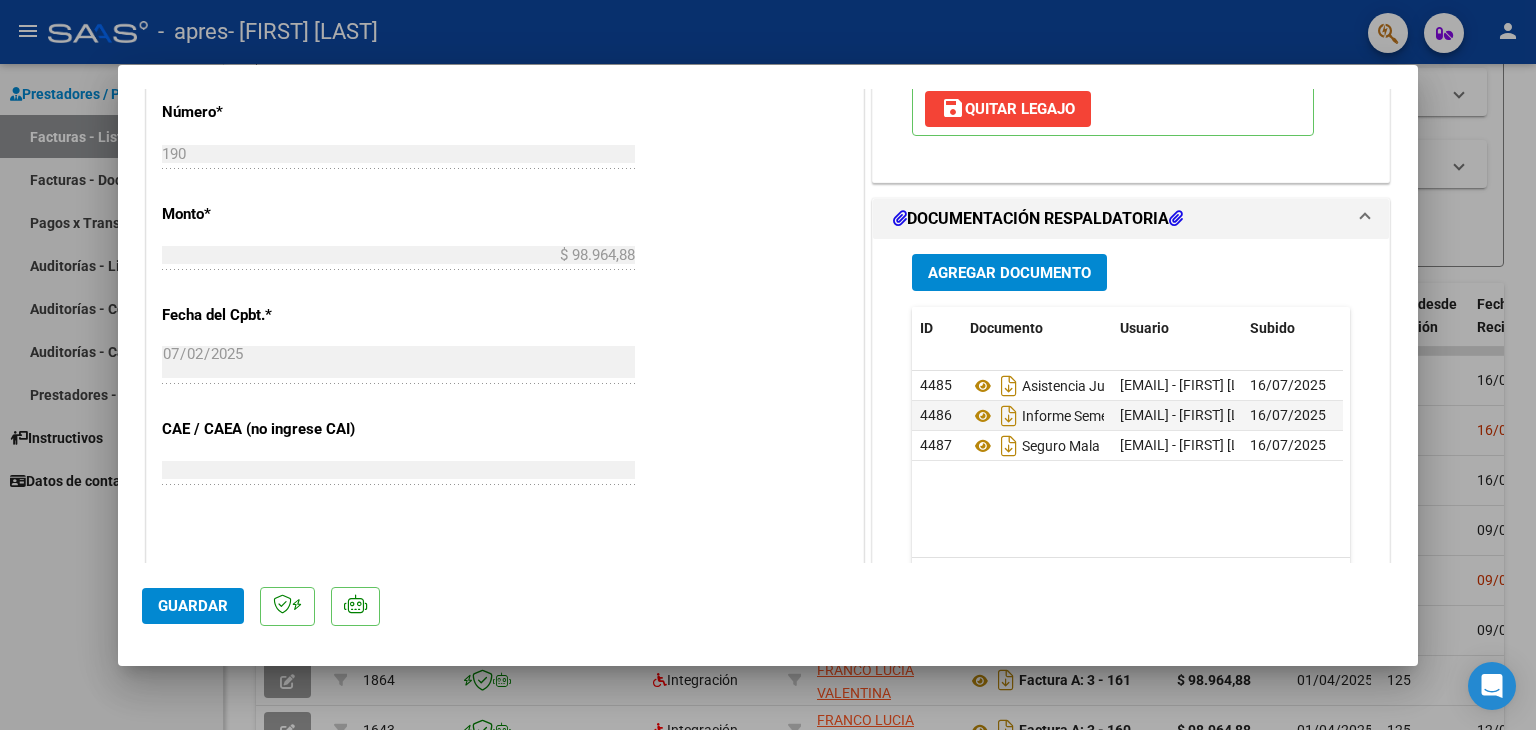 scroll, scrollTop: 938, scrollLeft: 0, axis: vertical 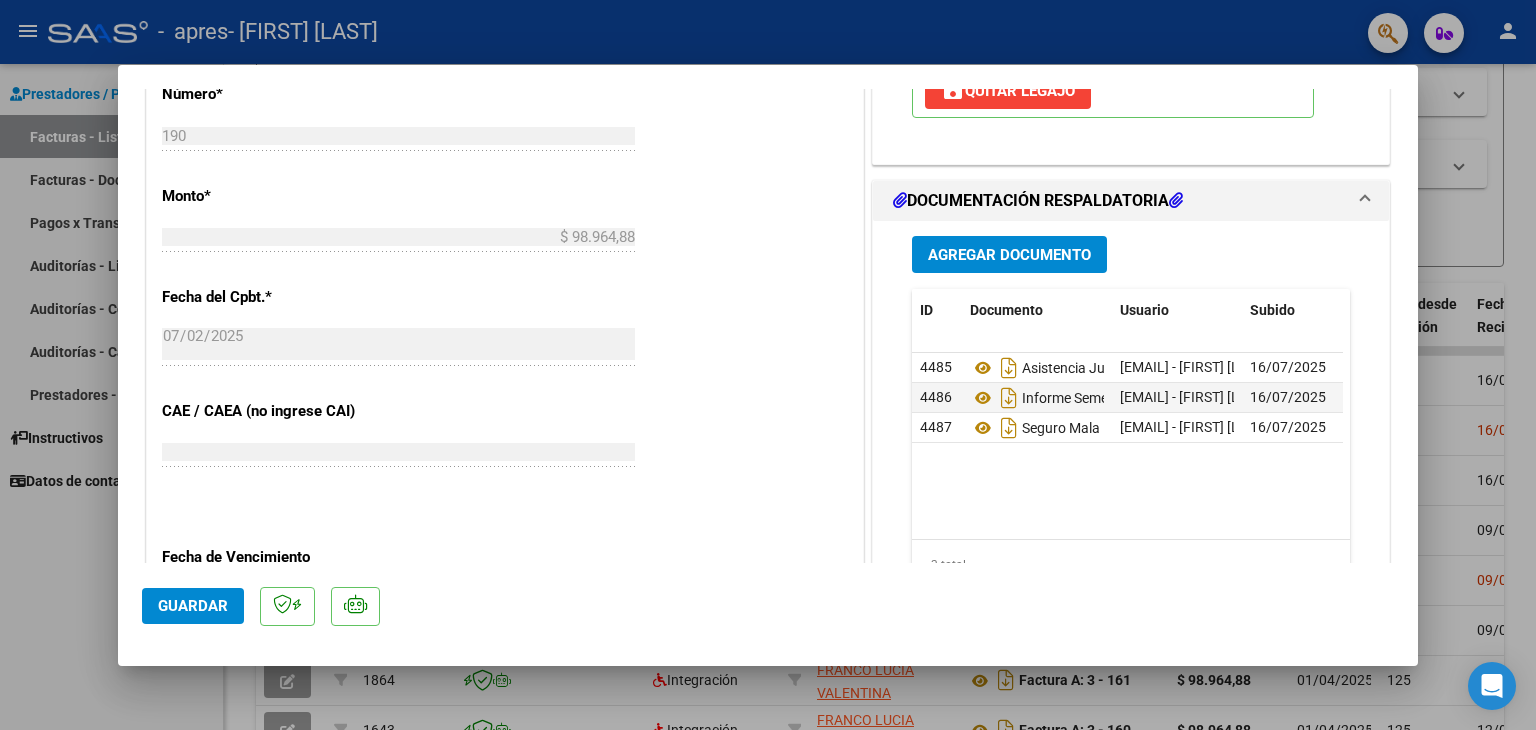 drag, startPoint x: 1417, startPoint y: 185, endPoint x: 1484, endPoint y: 425, distance: 249.17665 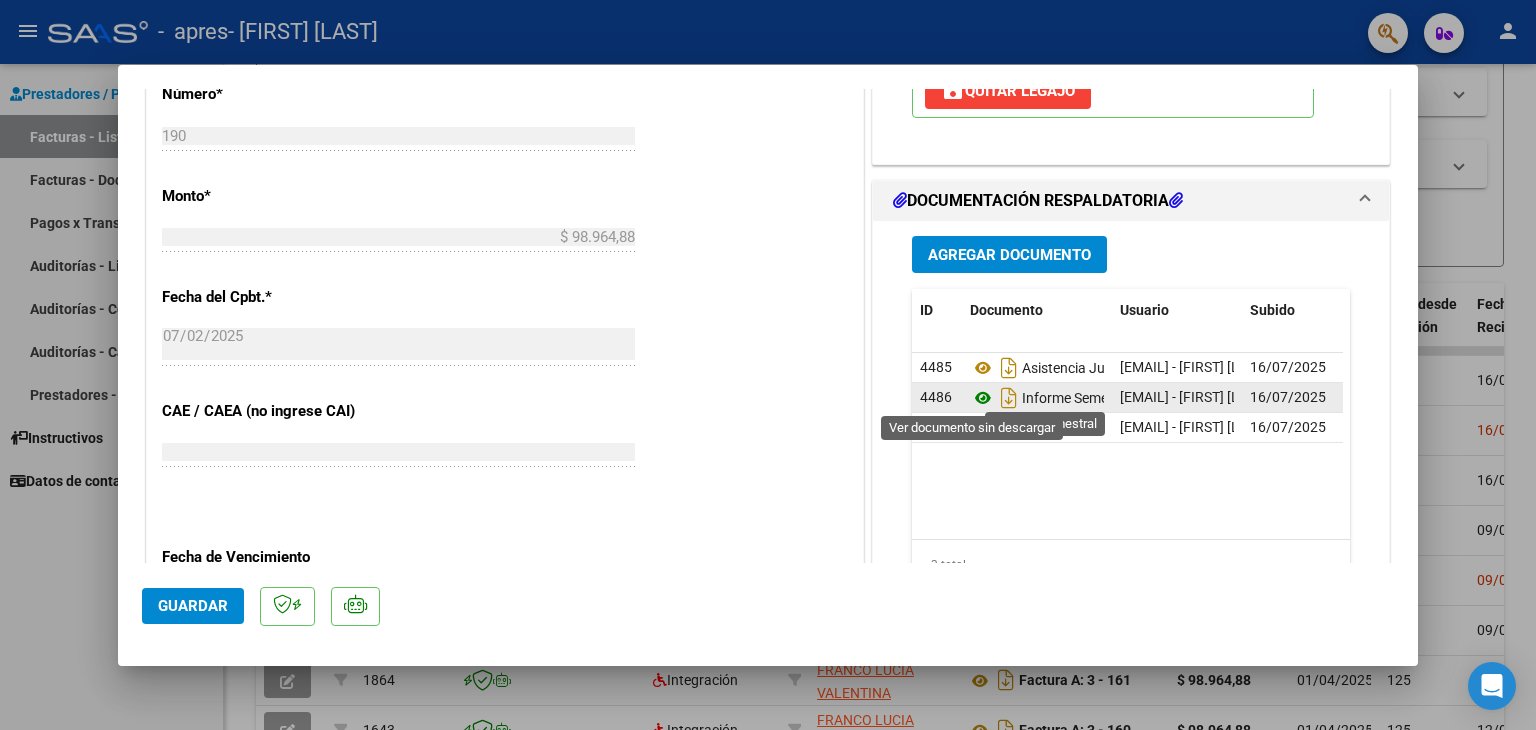 click 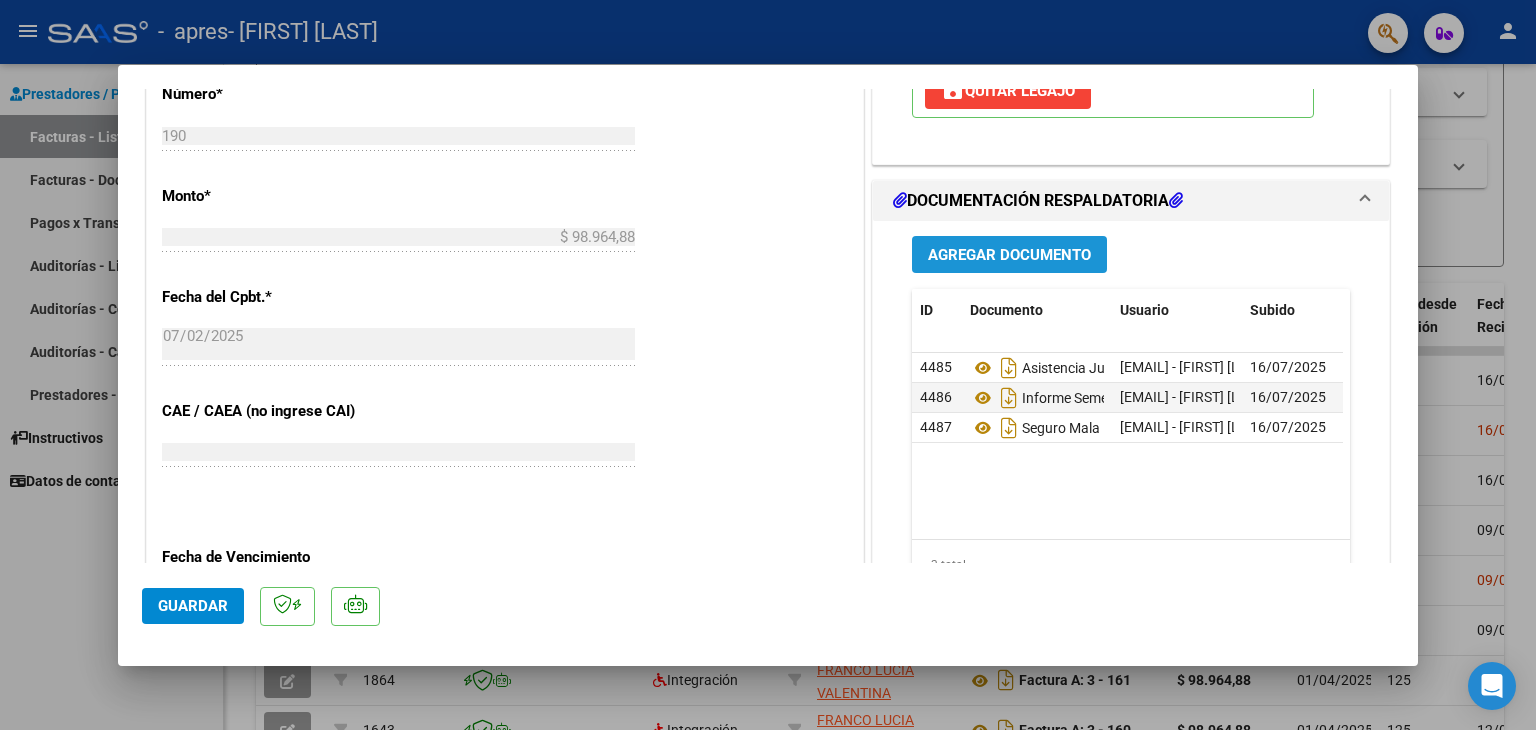 click on "Agregar Documento" at bounding box center (1009, 255) 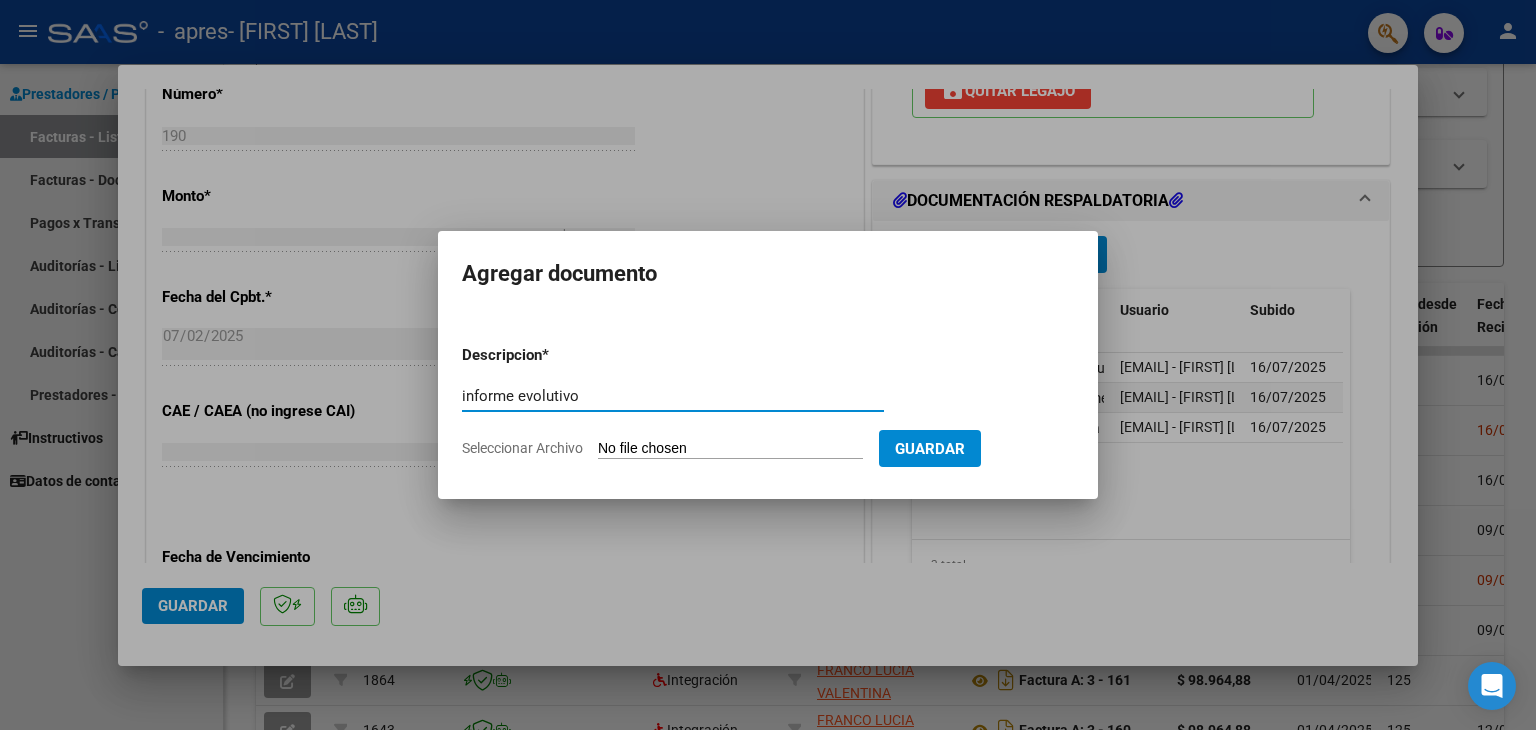 type on "informe evolutivo" 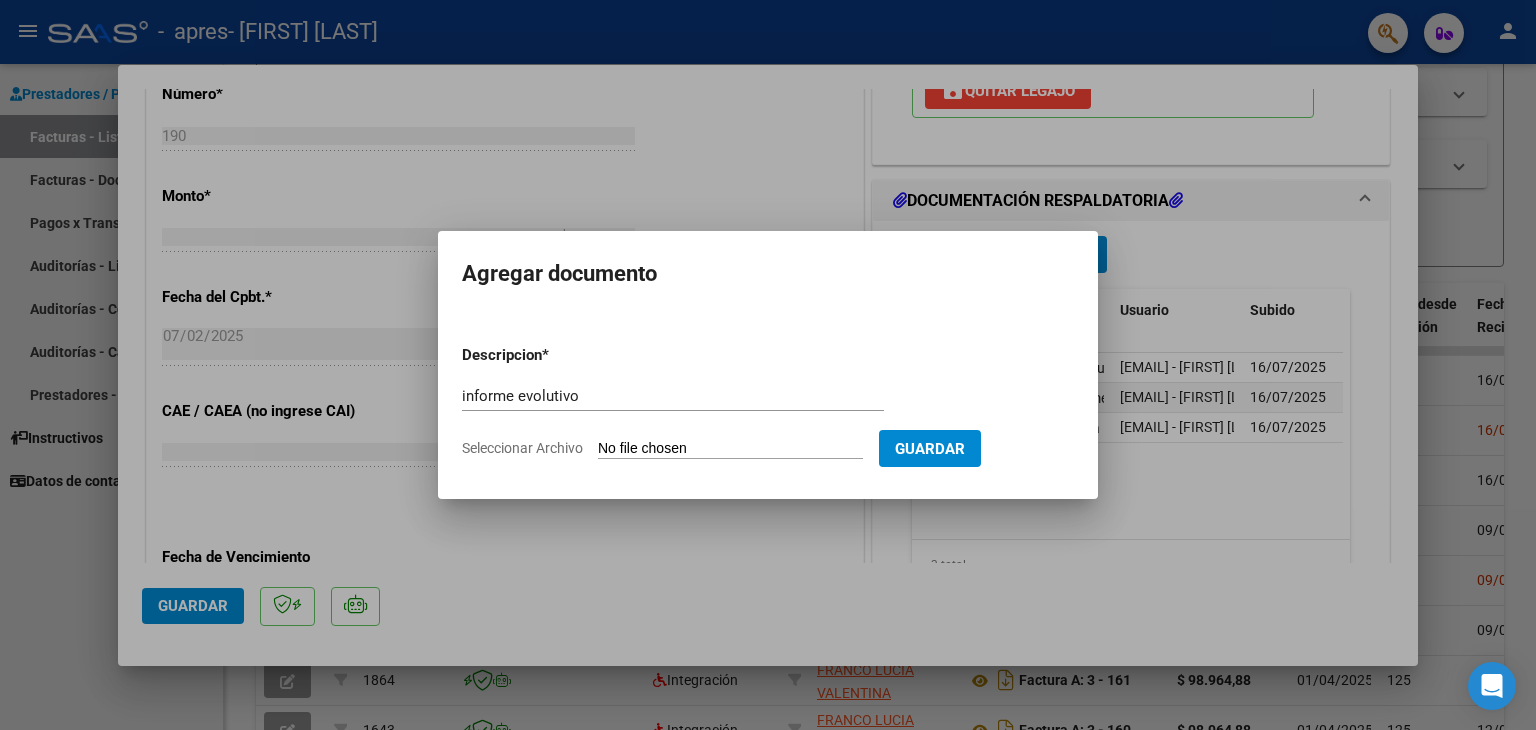 click on "Seleccionar Archivo" at bounding box center [730, 449] 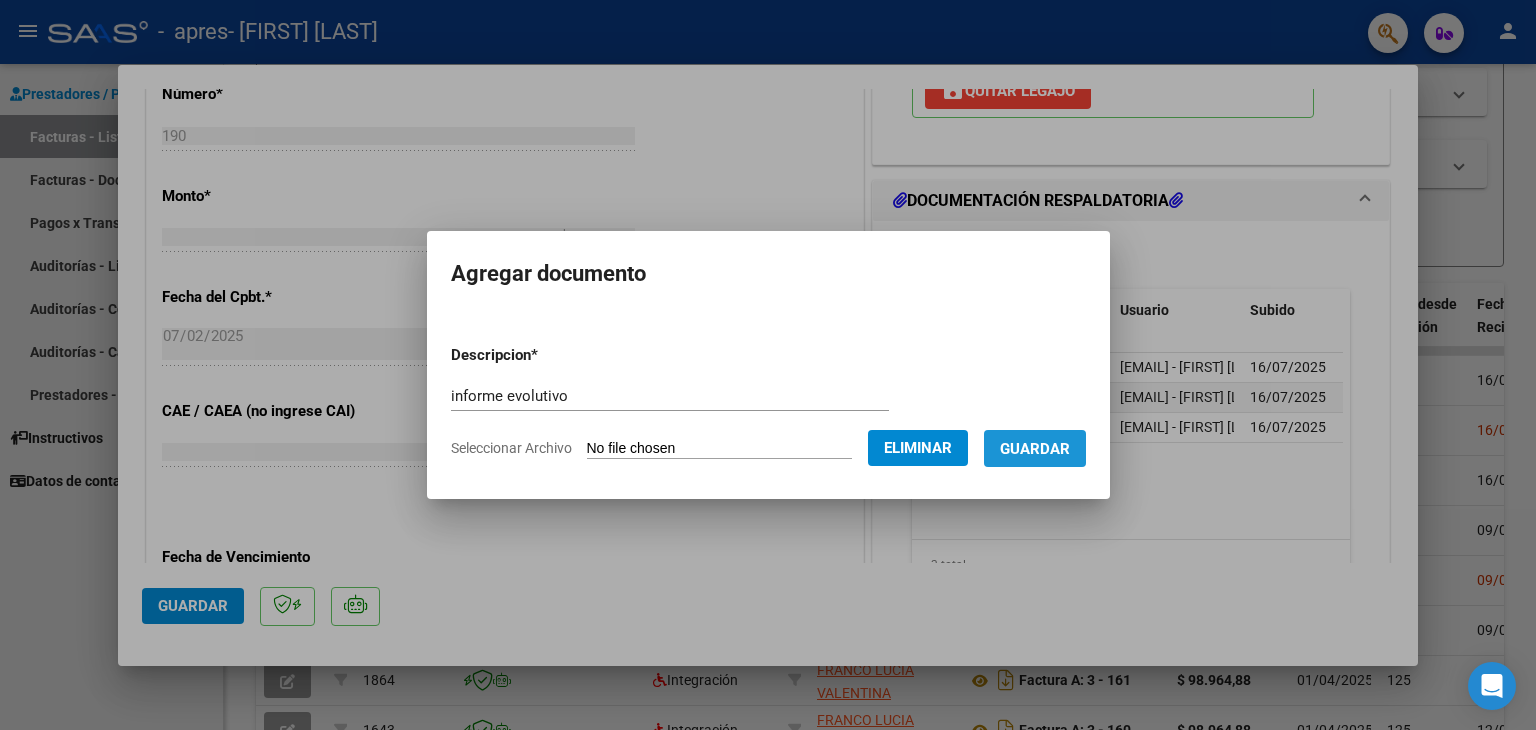 click on "Guardar" at bounding box center [1035, 448] 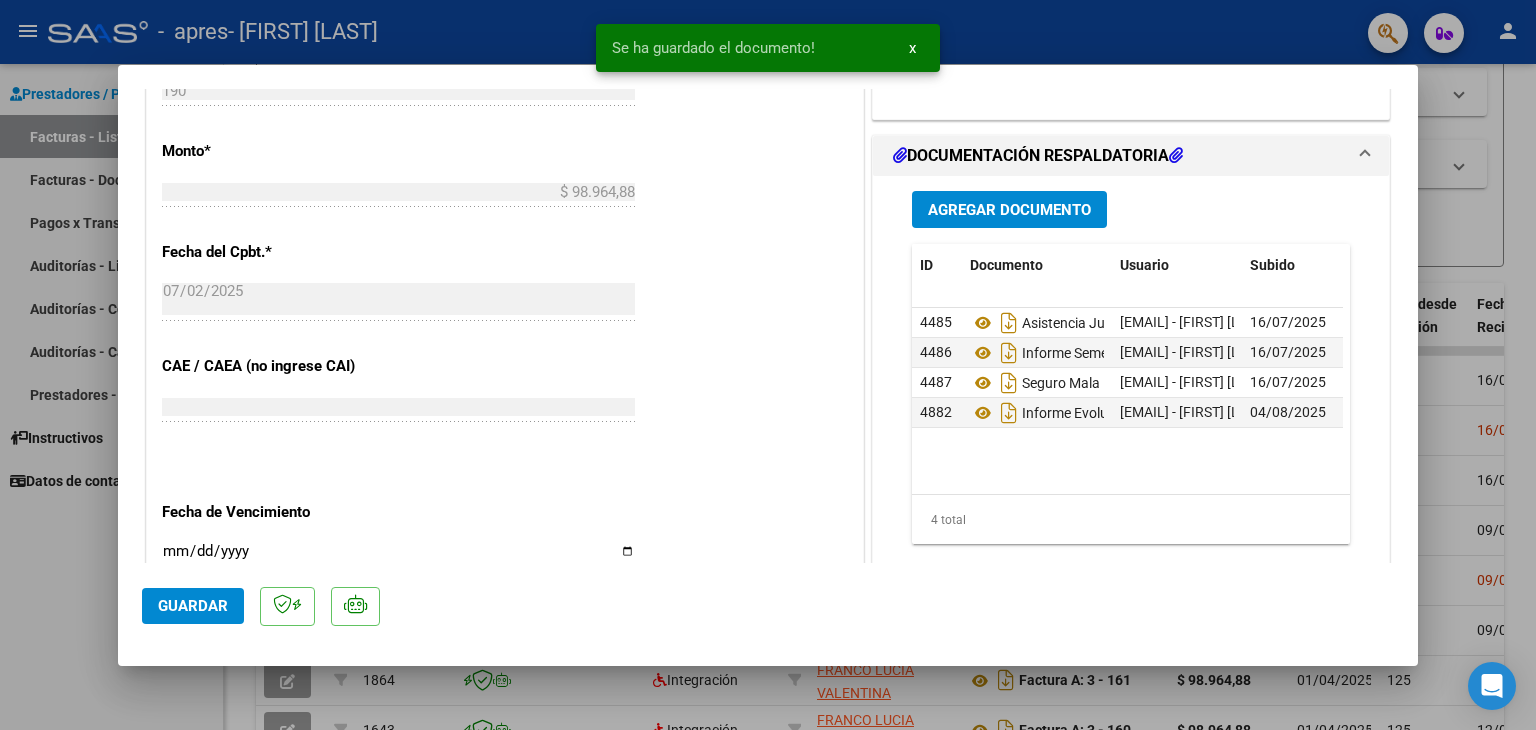 scroll, scrollTop: 971, scrollLeft: 0, axis: vertical 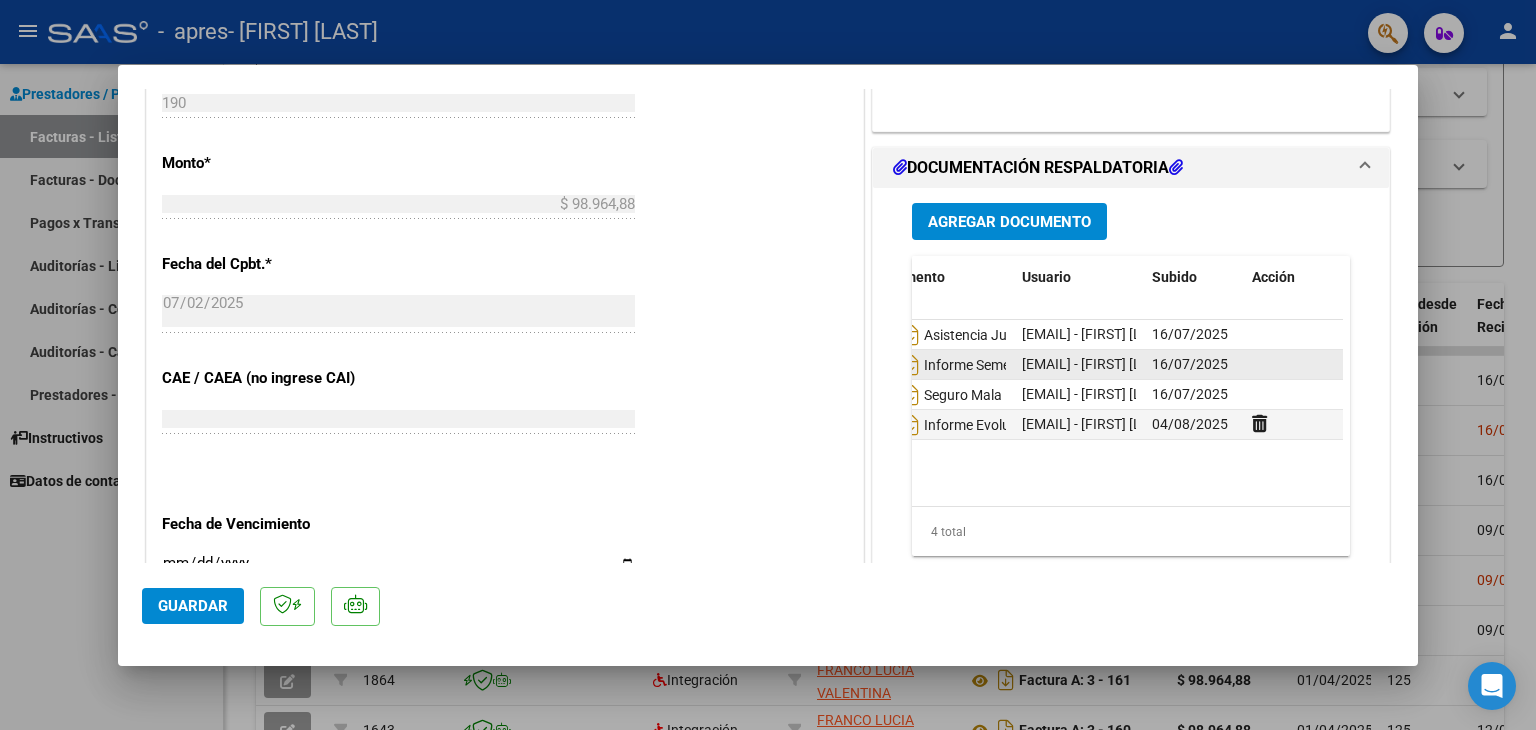 click on "16/07/2025" 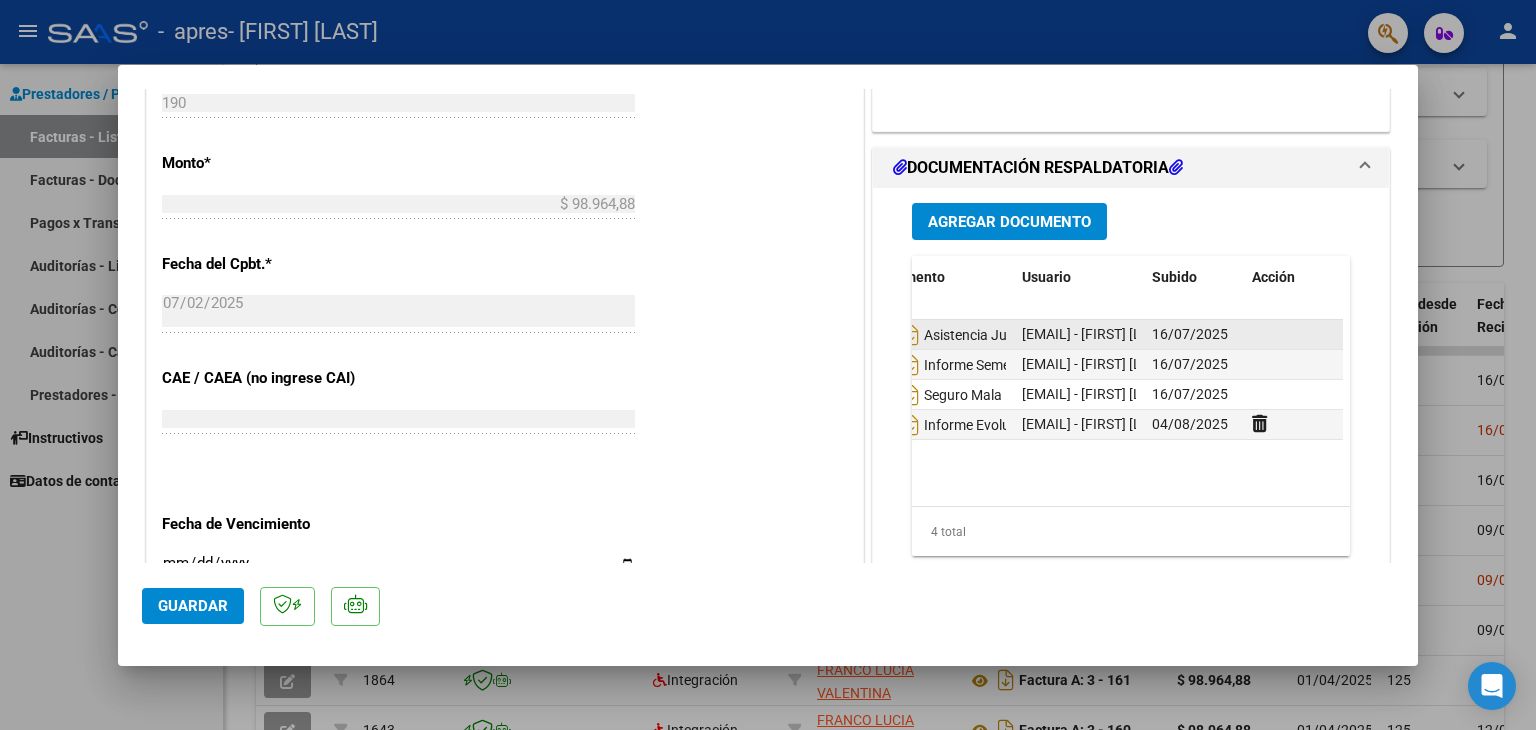 drag, startPoint x: 1176, startPoint y: 363, endPoint x: 1152, endPoint y: 327, distance: 43.266617 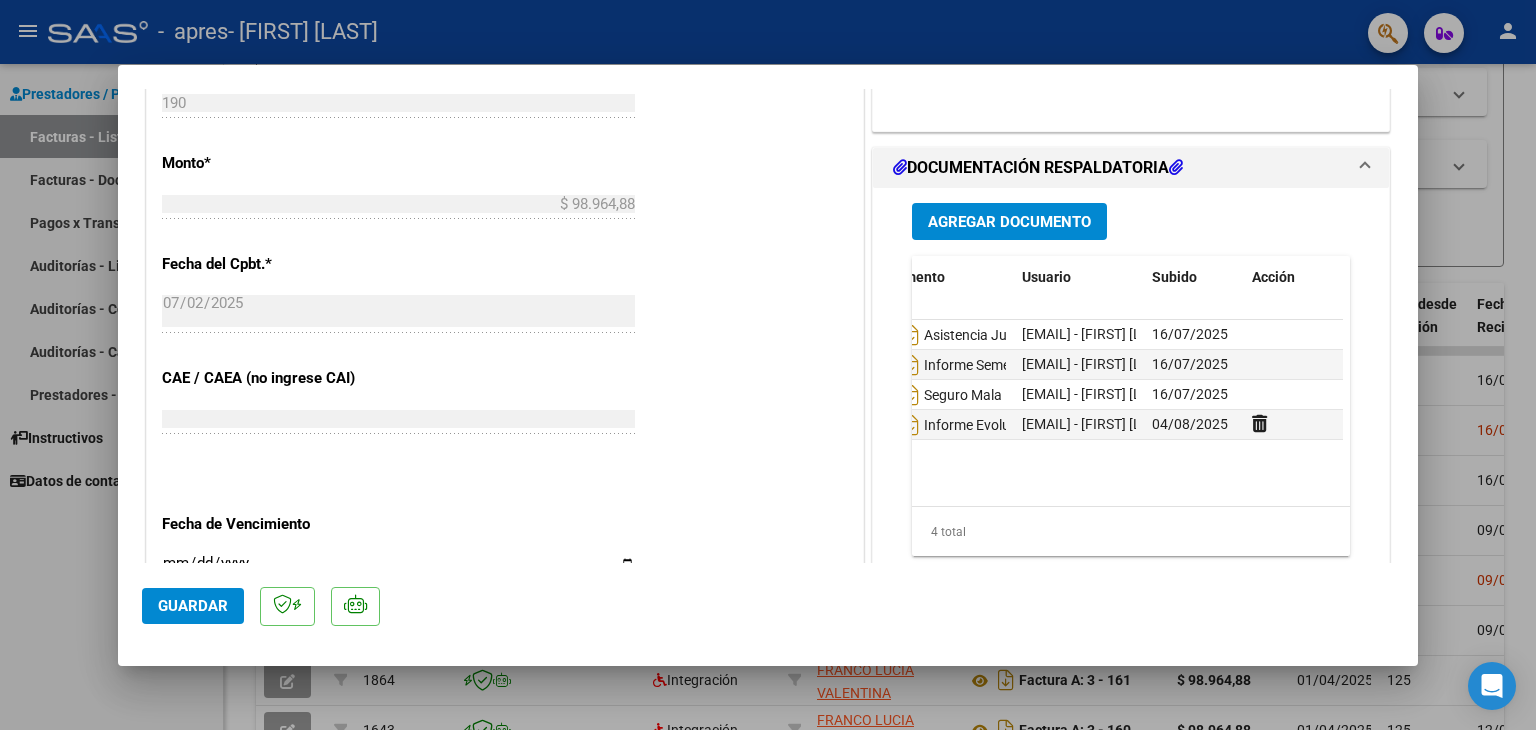 drag, startPoint x: 1152, startPoint y: 327, endPoint x: 1016, endPoint y: 573, distance: 281.09073 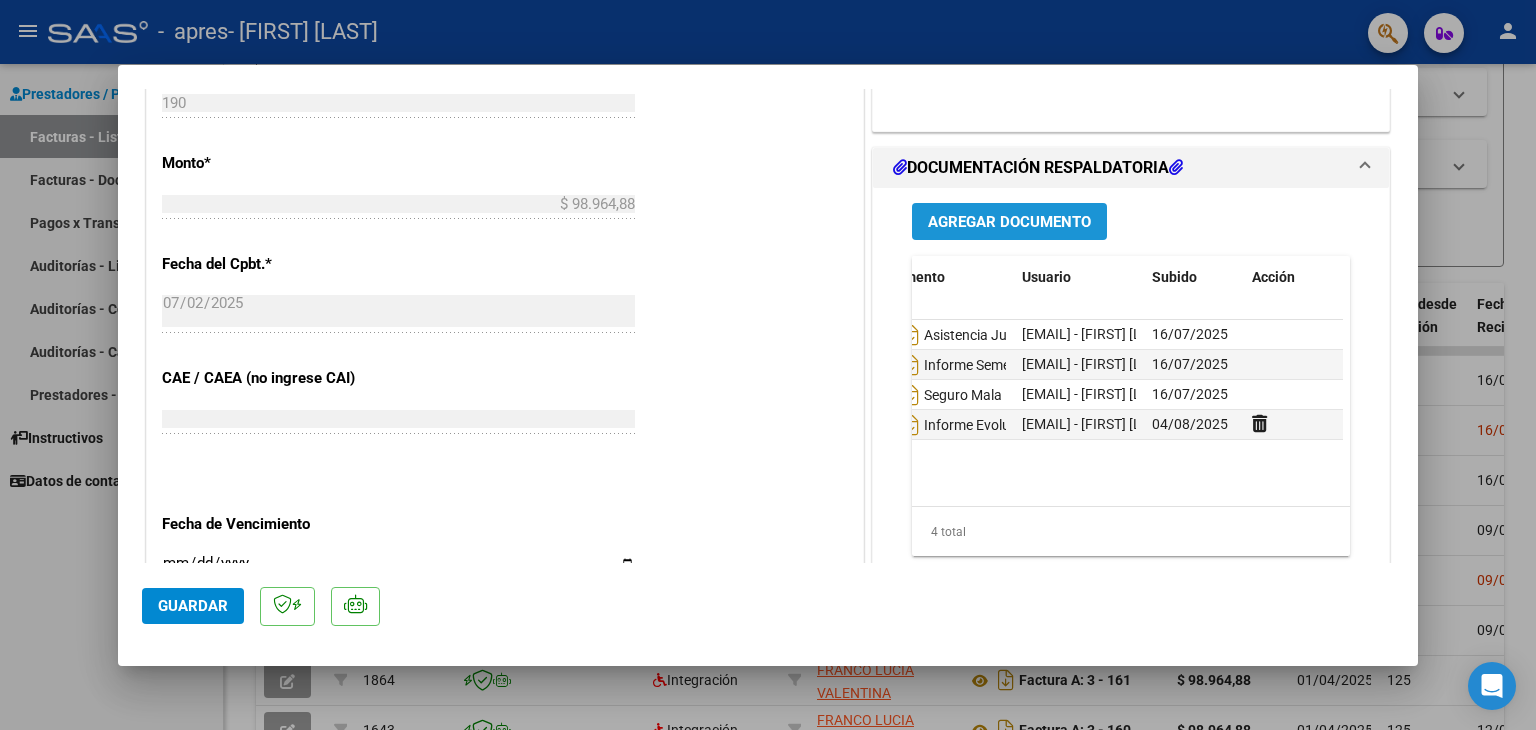 click on "Agregar Documento" at bounding box center (1009, 222) 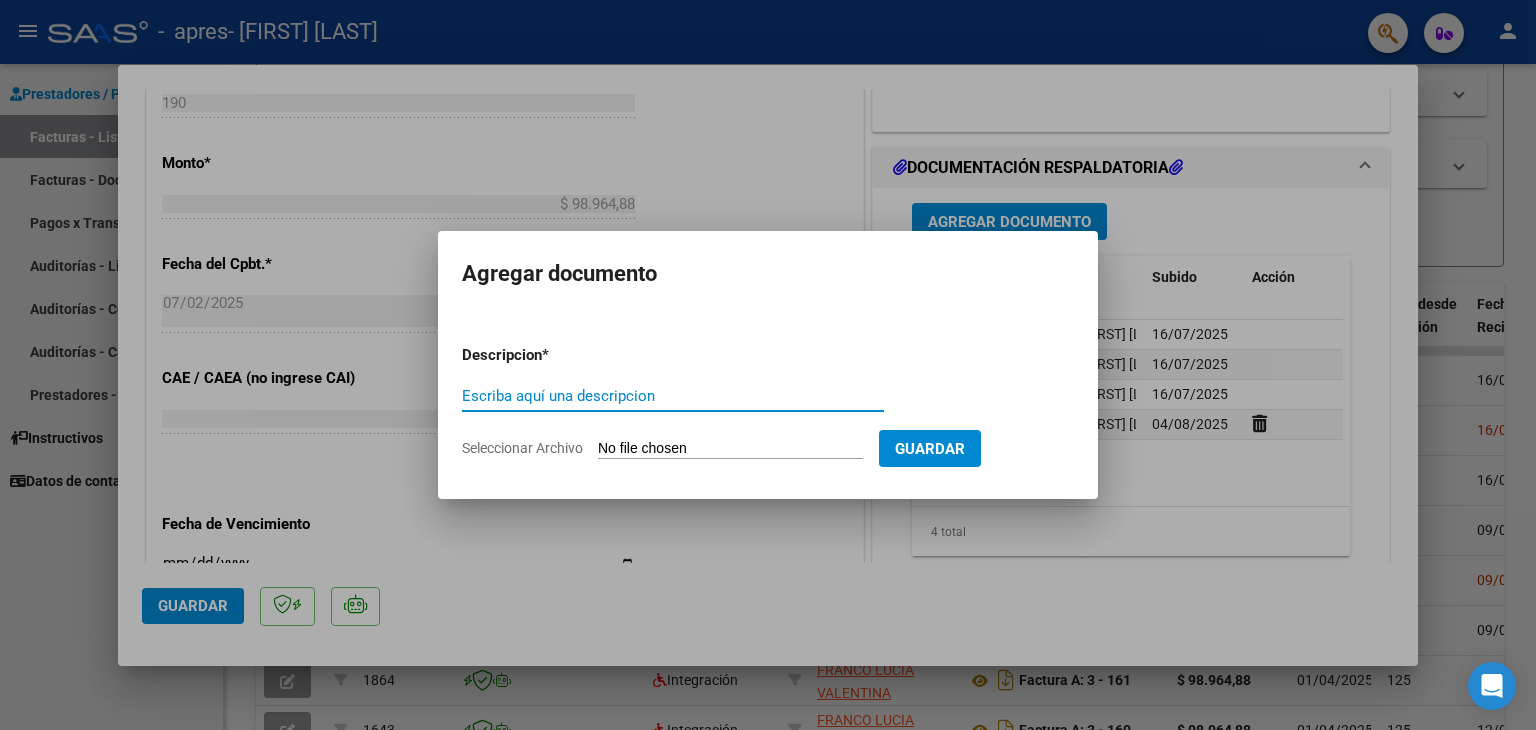 type 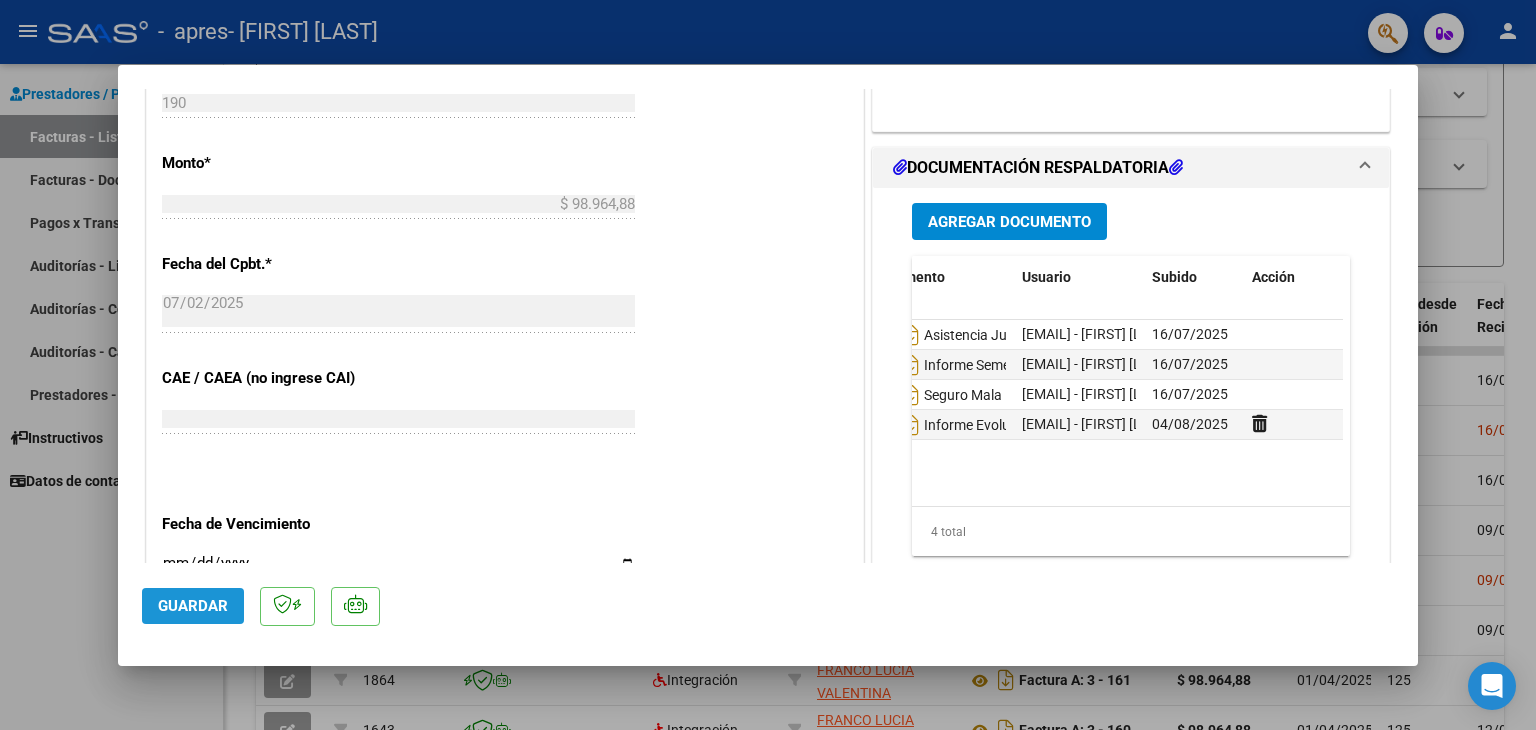 click on "Guardar" 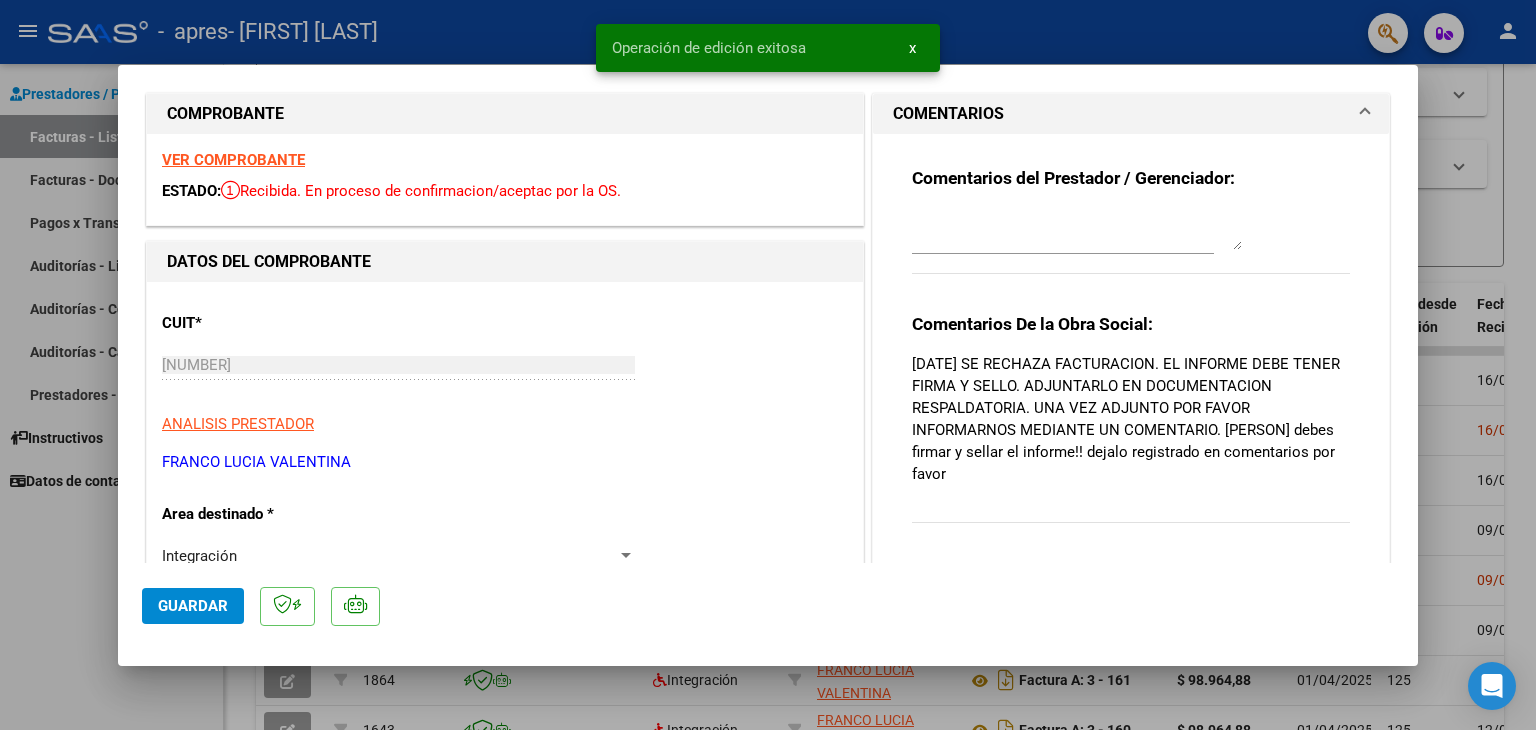 scroll, scrollTop: 28, scrollLeft: 0, axis: vertical 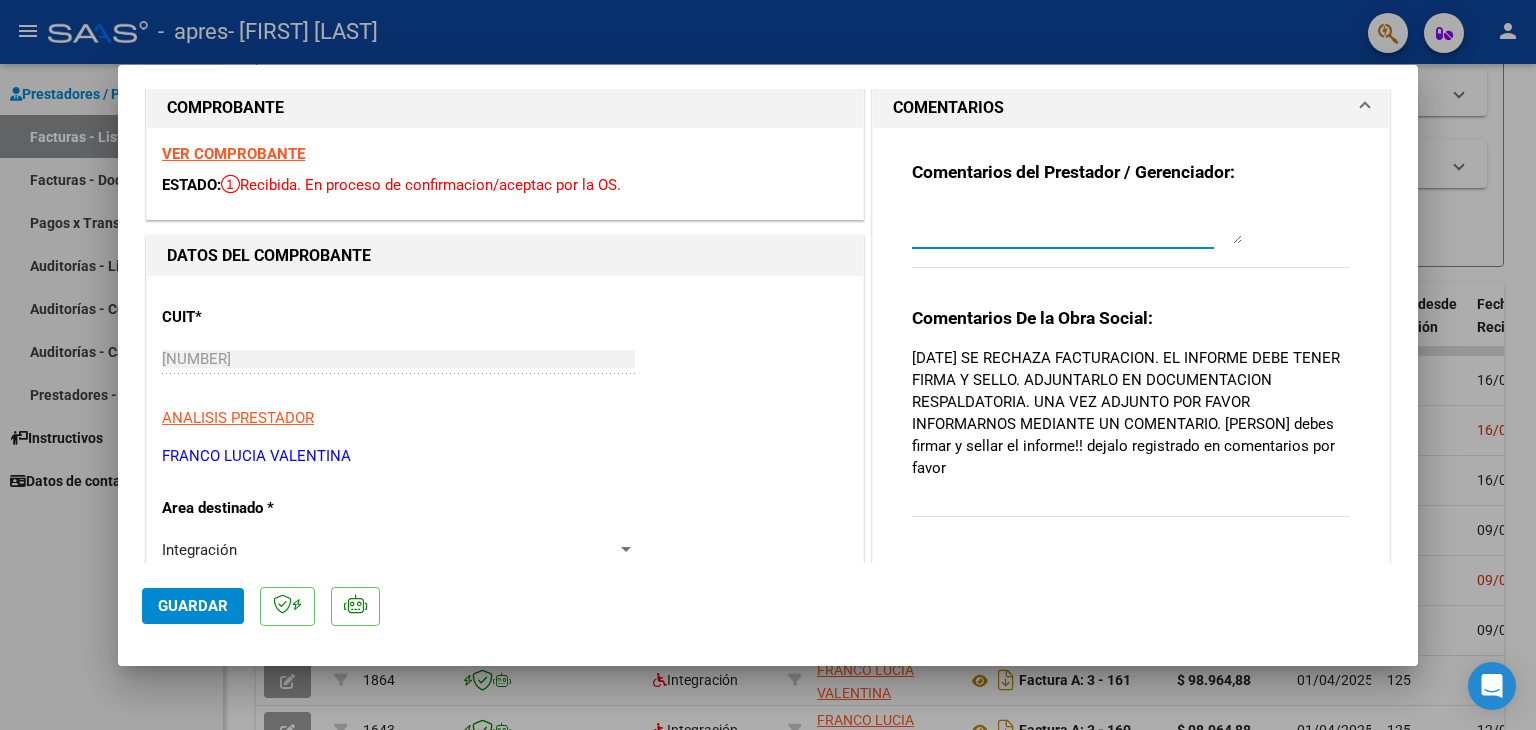 click at bounding box center (1077, 224) 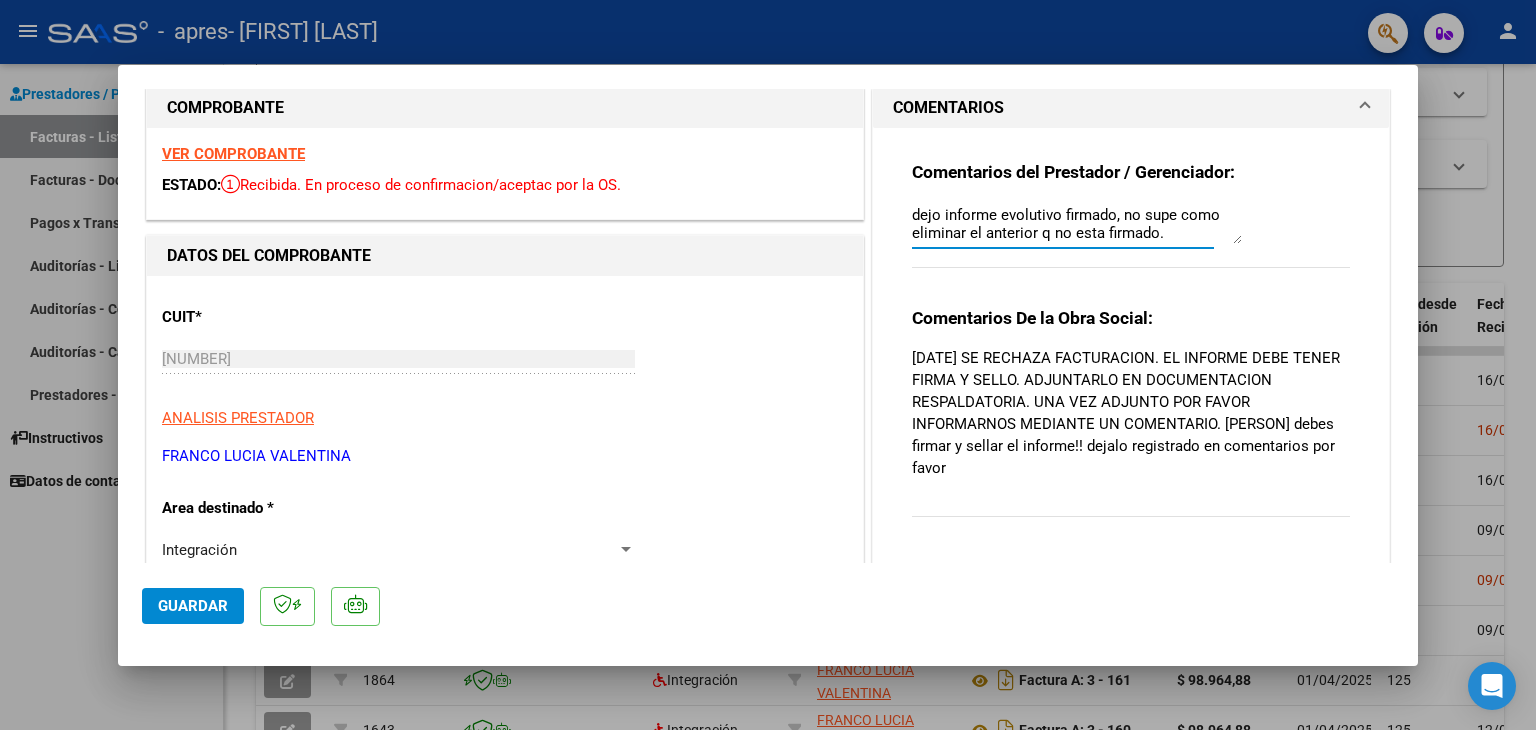 scroll, scrollTop: 16, scrollLeft: 0, axis: vertical 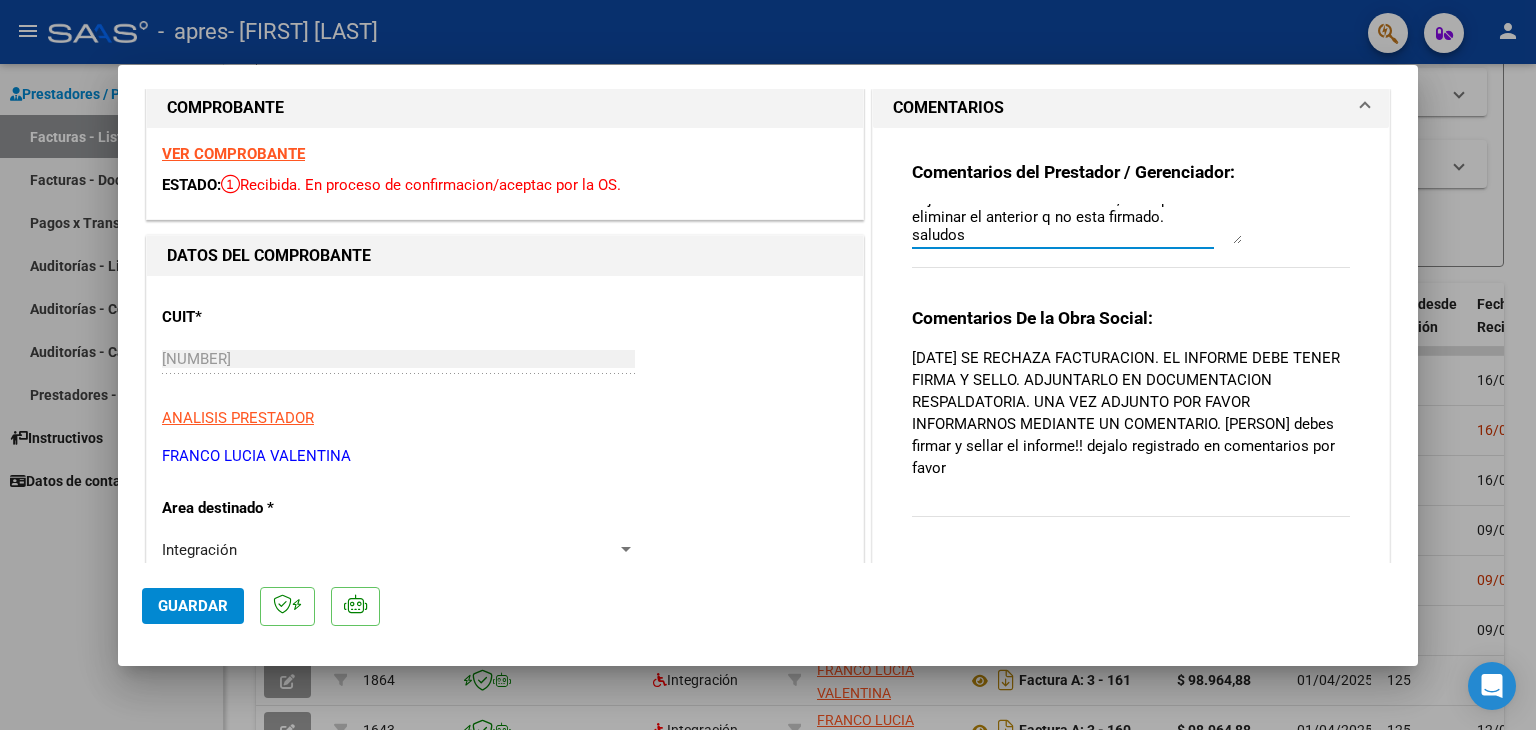 type on "dejo informe evolutivo firmado, no supe como eliminar el anterior q no esta firmado.
saludos" 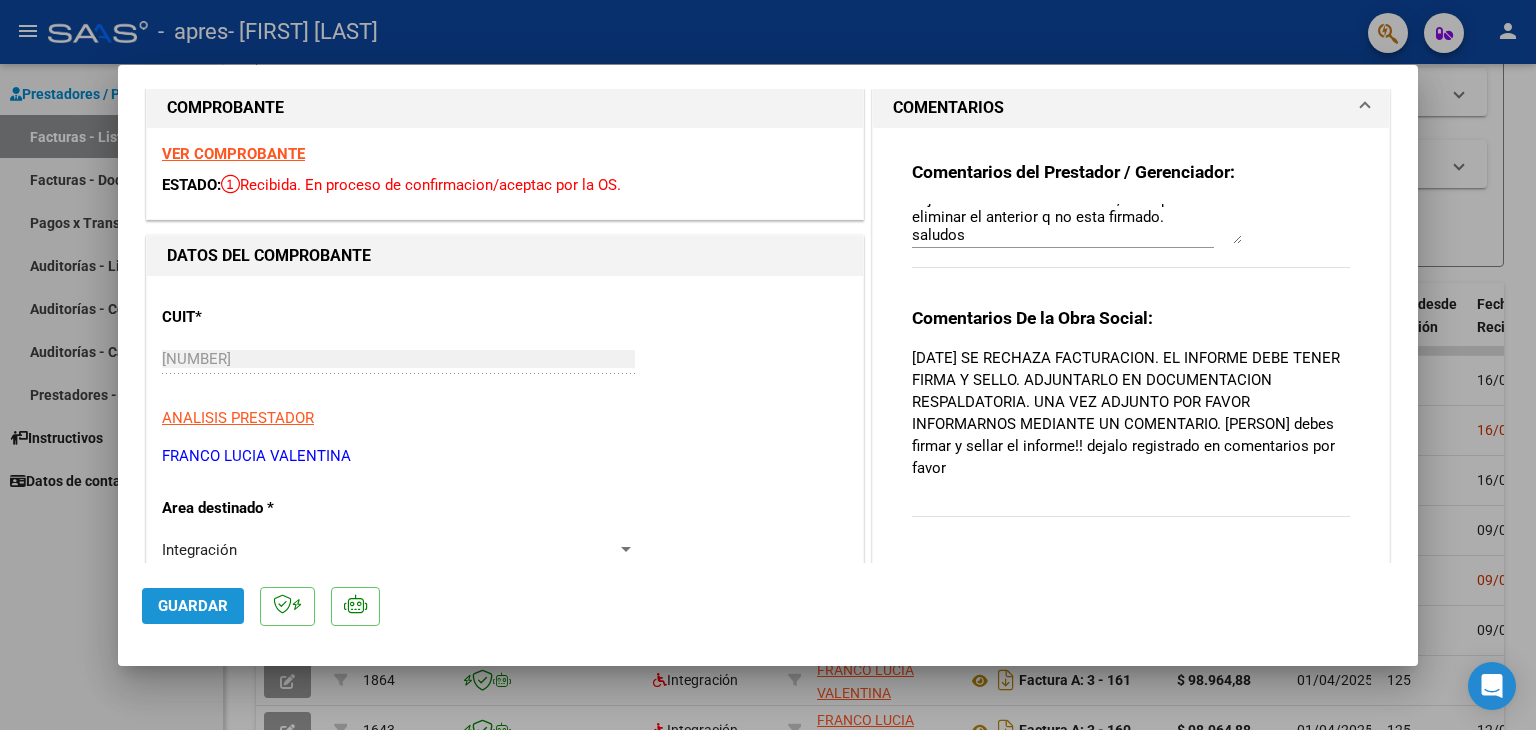 click on "Guardar" 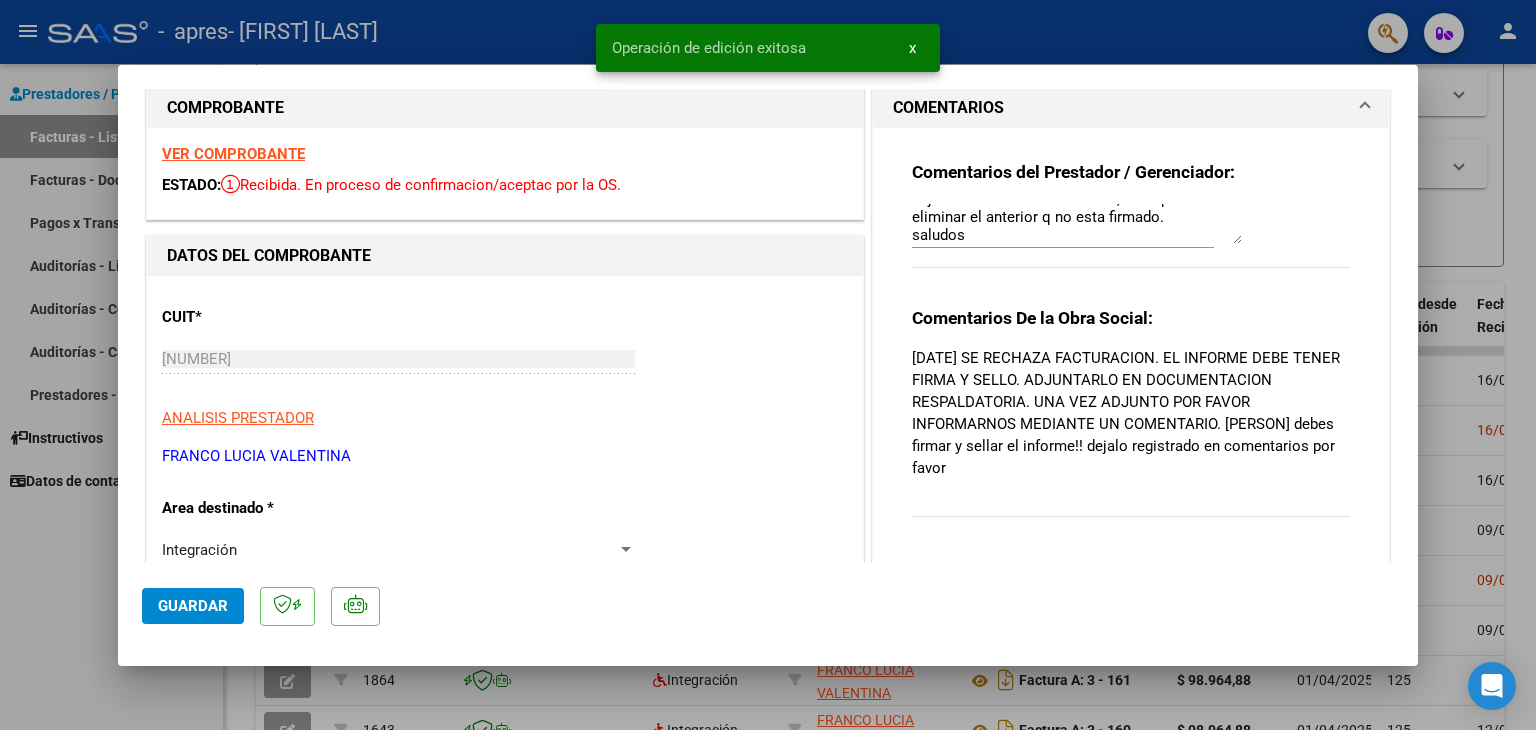 click at bounding box center [768, 365] 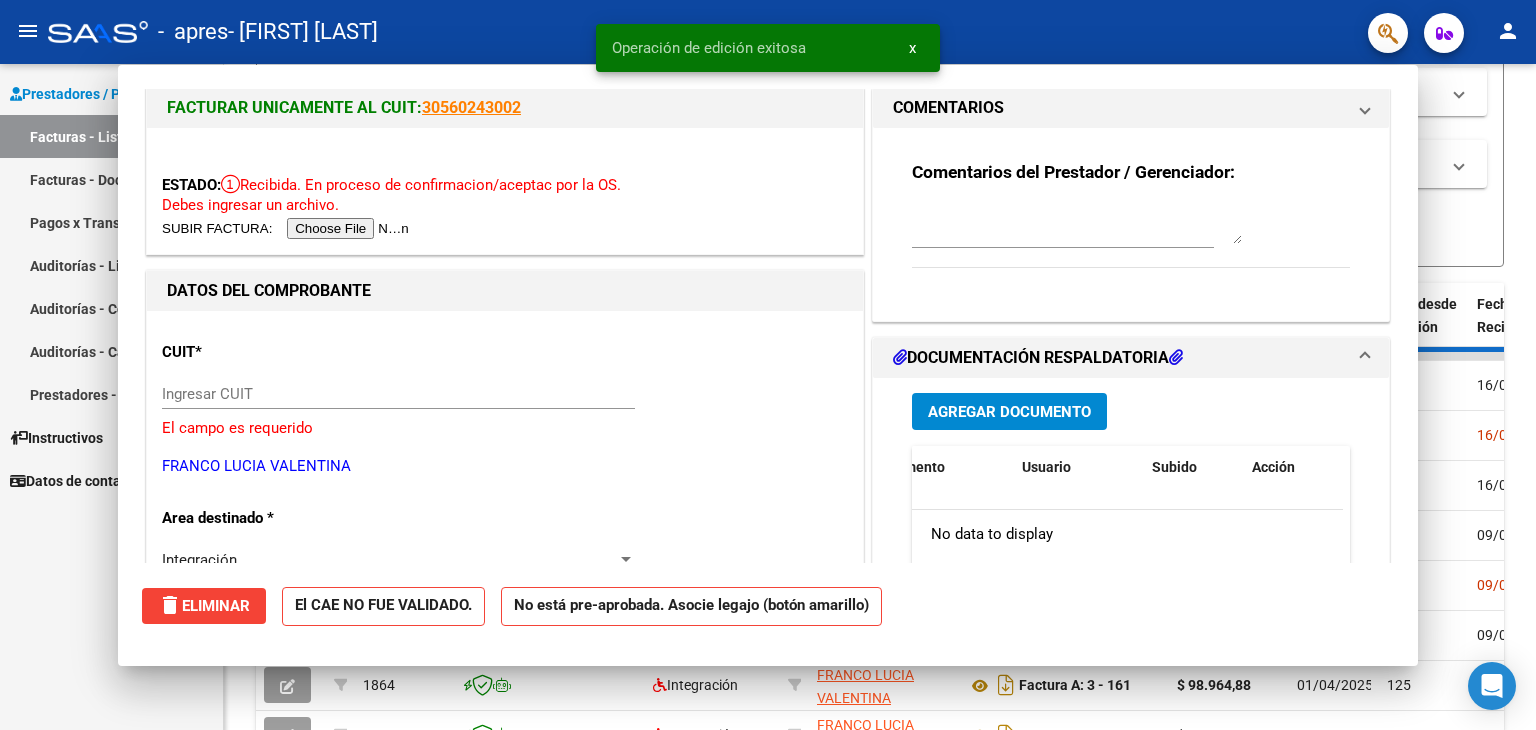 scroll, scrollTop: 0, scrollLeft: 0, axis: both 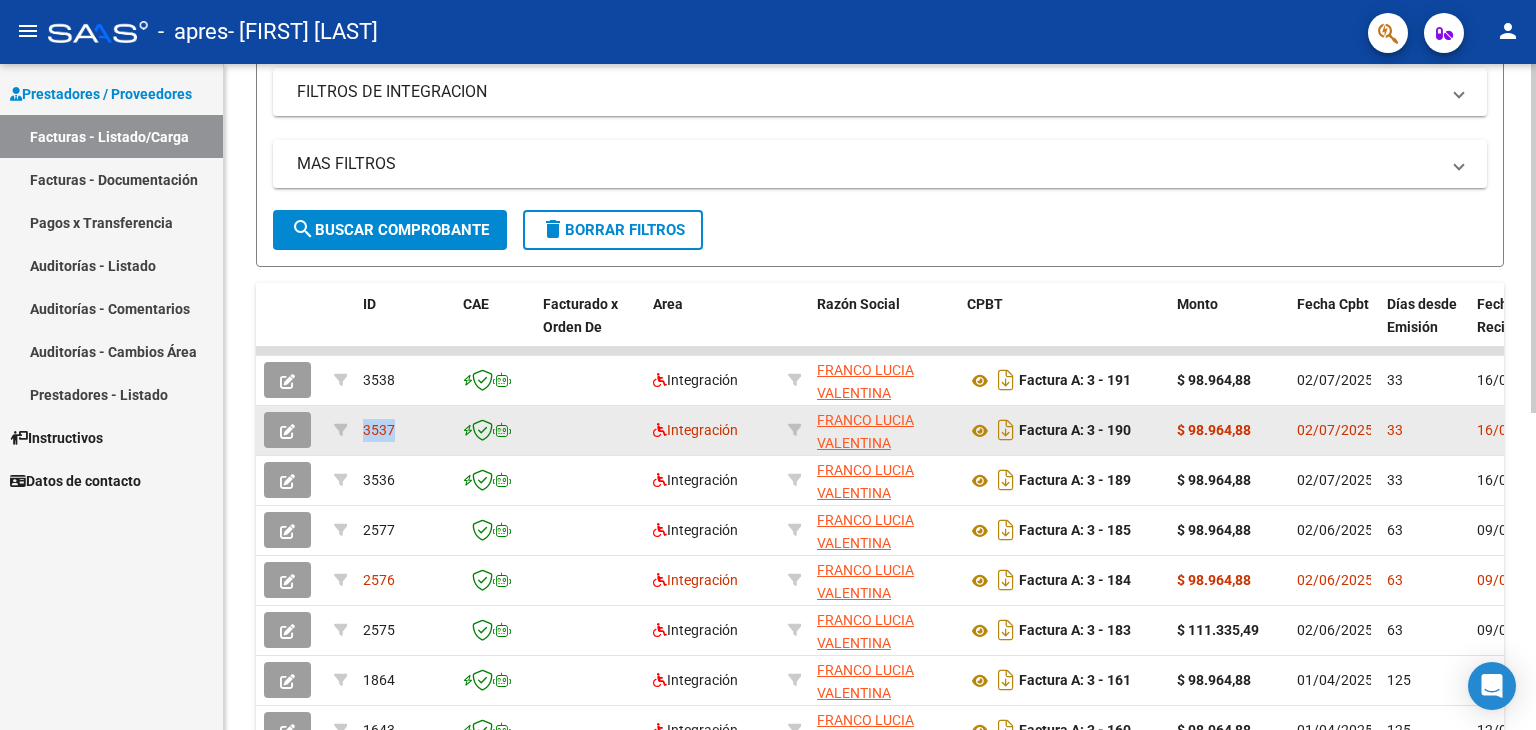 drag, startPoint x: 1435, startPoint y: 425, endPoint x: 1447, endPoint y: 421, distance: 12.649111 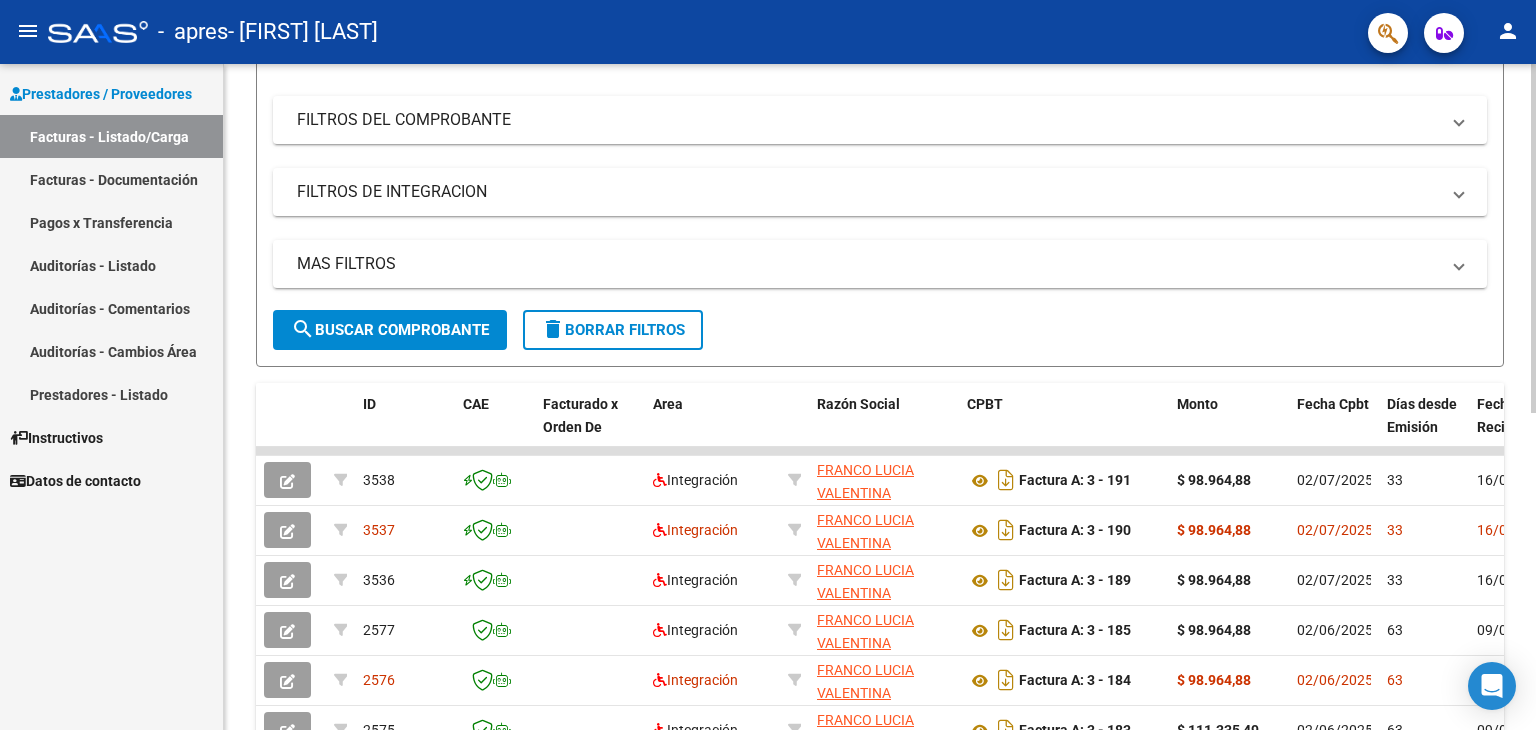 scroll, scrollTop: 228, scrollLeft: 0, axis: vertical 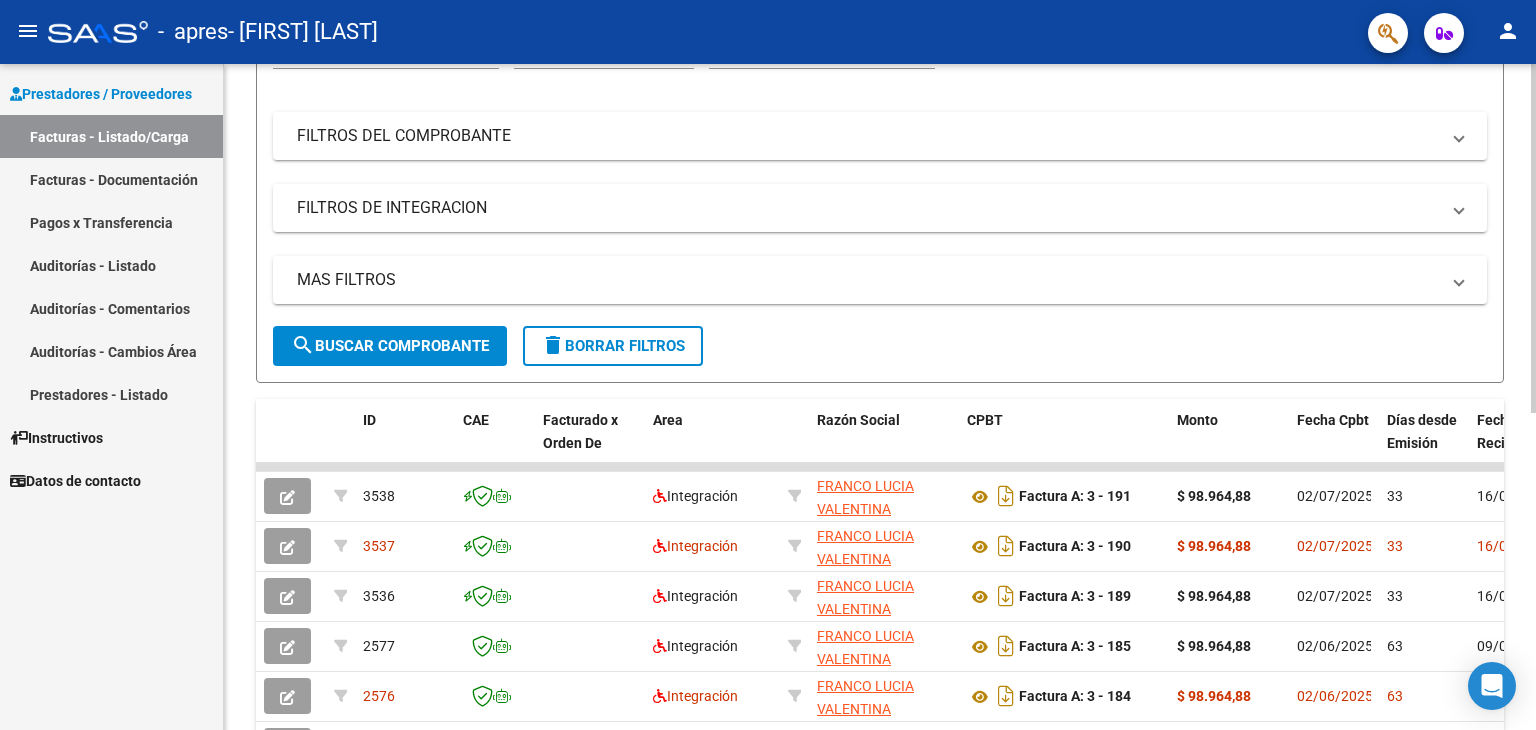 click on "Video tutorial   PRESTADORES -> Listado de CPBTs Emitidos por Prestadores / Proveedores (alt+q)   Cargar Comprobante
cloud_download  CSV  cloud_download  EXCEL  cloud_download  Estandar   Descarga Masiva
Filtros Id Area Area Todos Confirmado   Mostrar totalizadores   FILTROS DEL COMPROBANTE  Comprobante Tipo Comprobante Tipo Start date – End date Fec. Comprobante Desde / Hasta Días Emisión Desde(cant. días) Días Emisión Hasta(cant. días) CUIT / Razón Social Pto. Venta Nro. Comprobante Código SSS CAE Válido CAE Válido Todos Cargado Módulo Hosp. Todos Tiene facturacion Apócrifa Hospital Refes  FILTROS DE INTEGRACION  Período De Prestación Campos del Archivo de Rendición Devuelto x SSS (dr_envio) Todos Rendido x SSS (dr_envio) Tipo de Registro Tipo de Registro Período Presentación Período Presentación Campos del Legajo Asociado (preaprobación) Afiliado Legajo (cuil/nombre) Todos Solo facturas preaprobadas  MAS FILTROS  Todos Con Doc. Respaldatoria Todos Con Trazabilidad Todos – –" 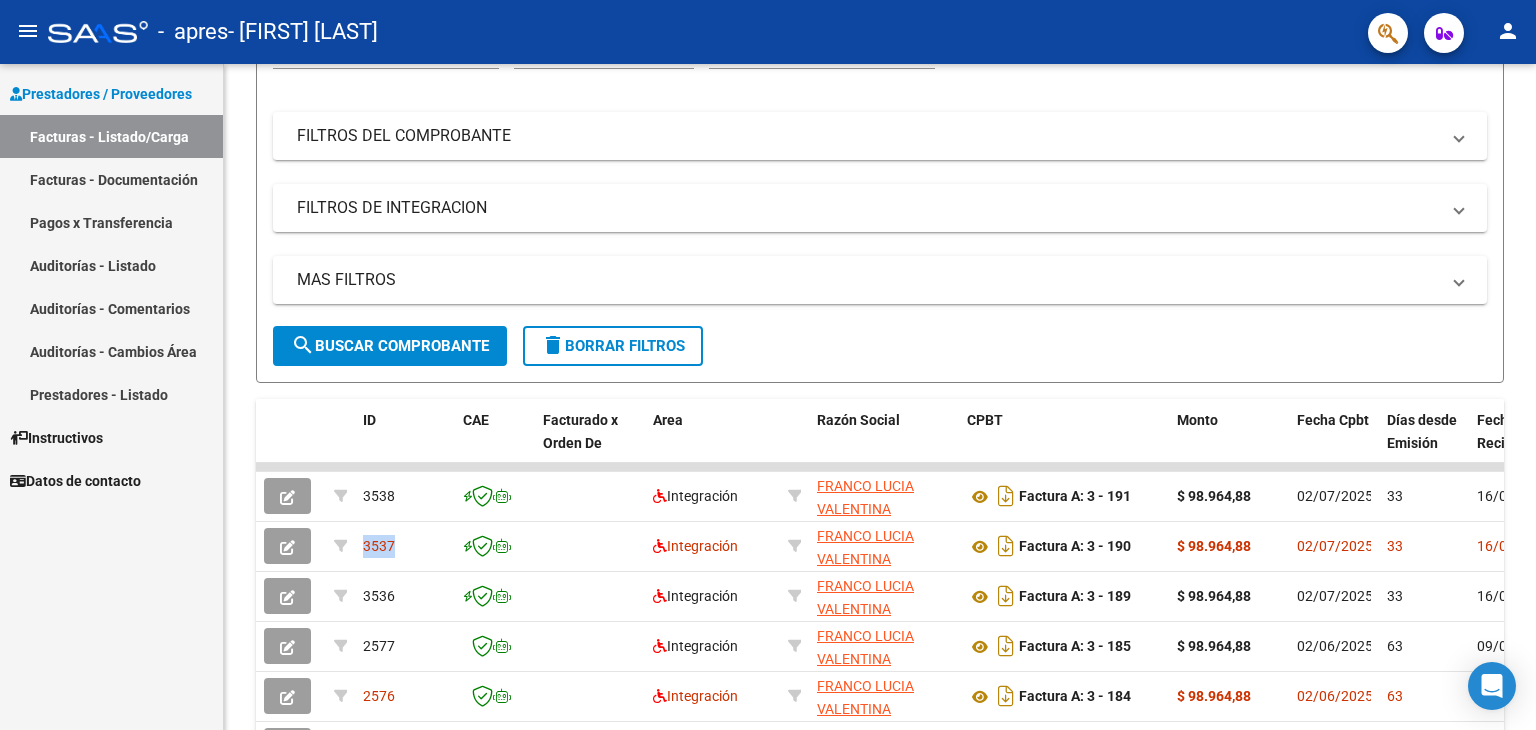 click on "Facturas - Listado/Carga" at bounding box center [111, 136] 